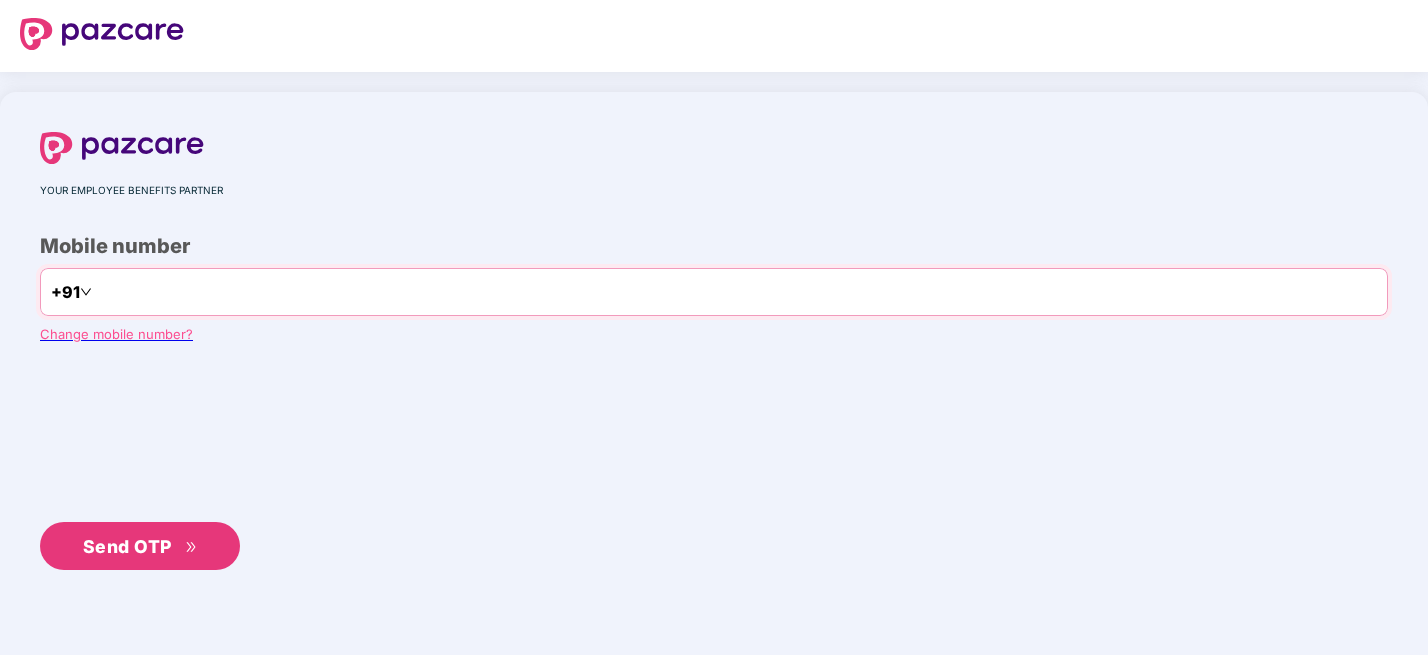 scroll, scrollTop: 0, scrollLeft: 0, axis: both 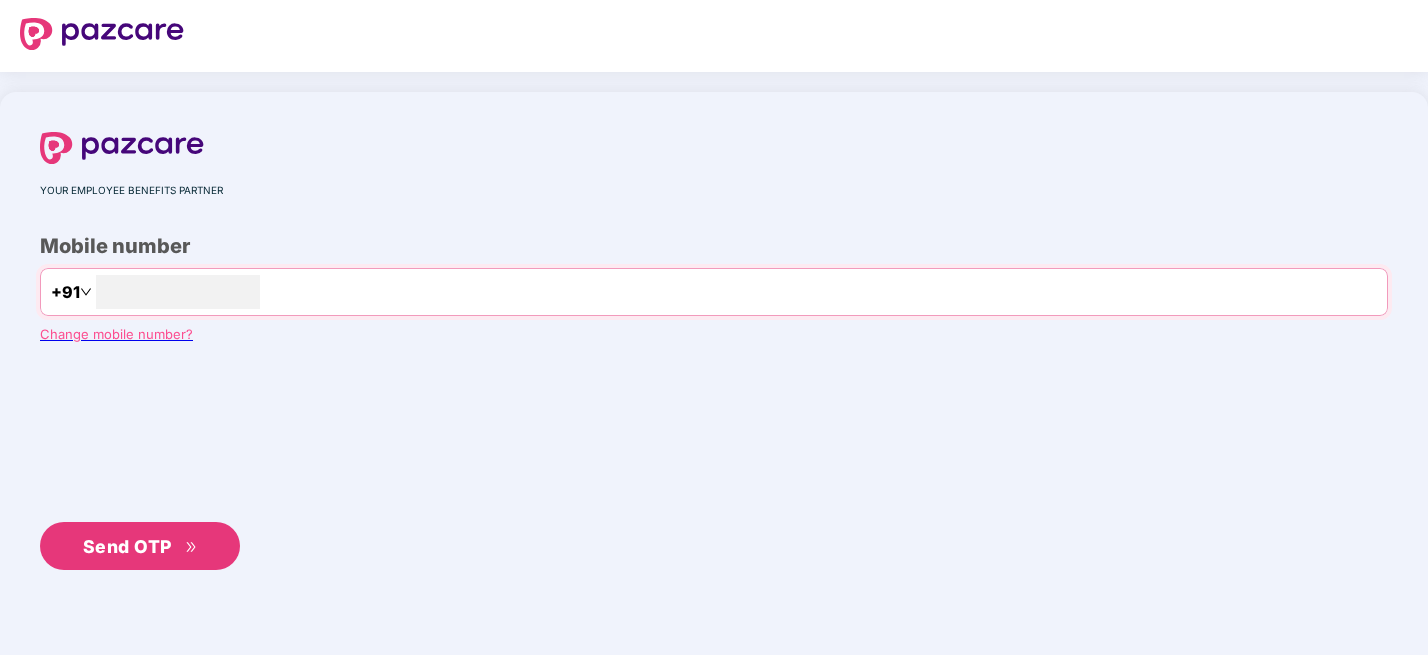 type on "**********" 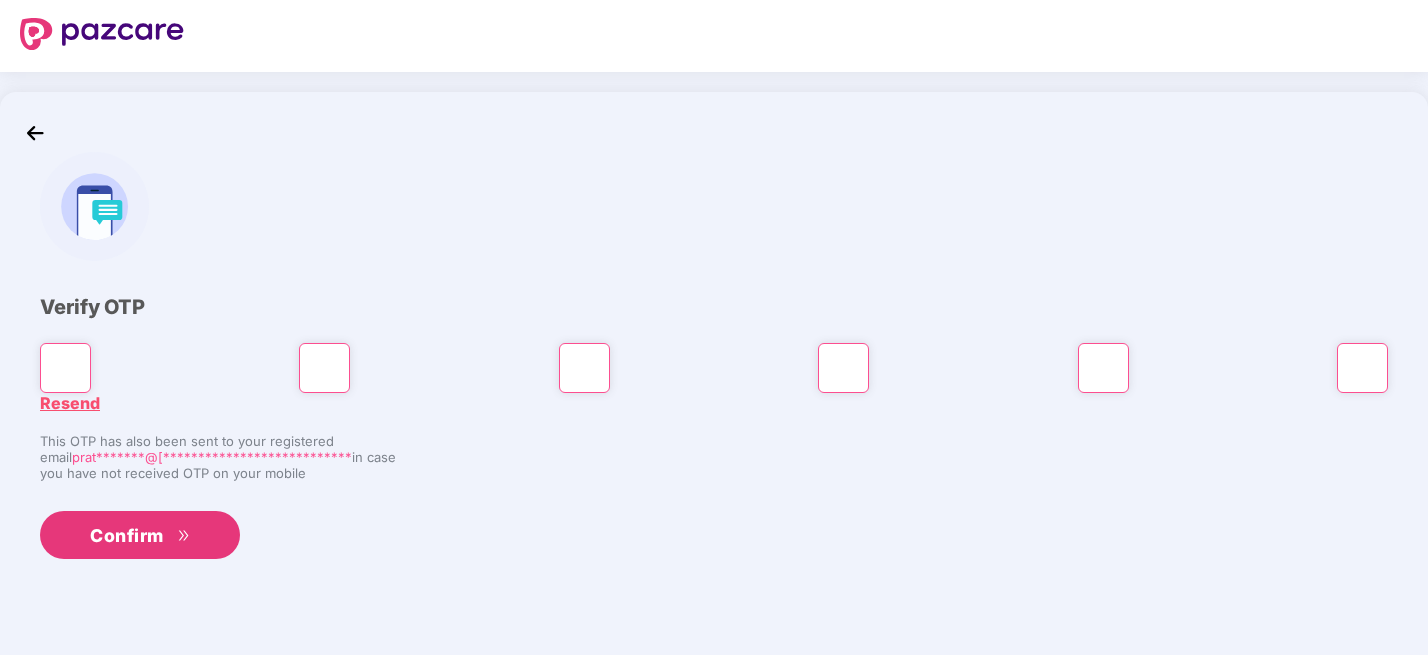 type on "*" 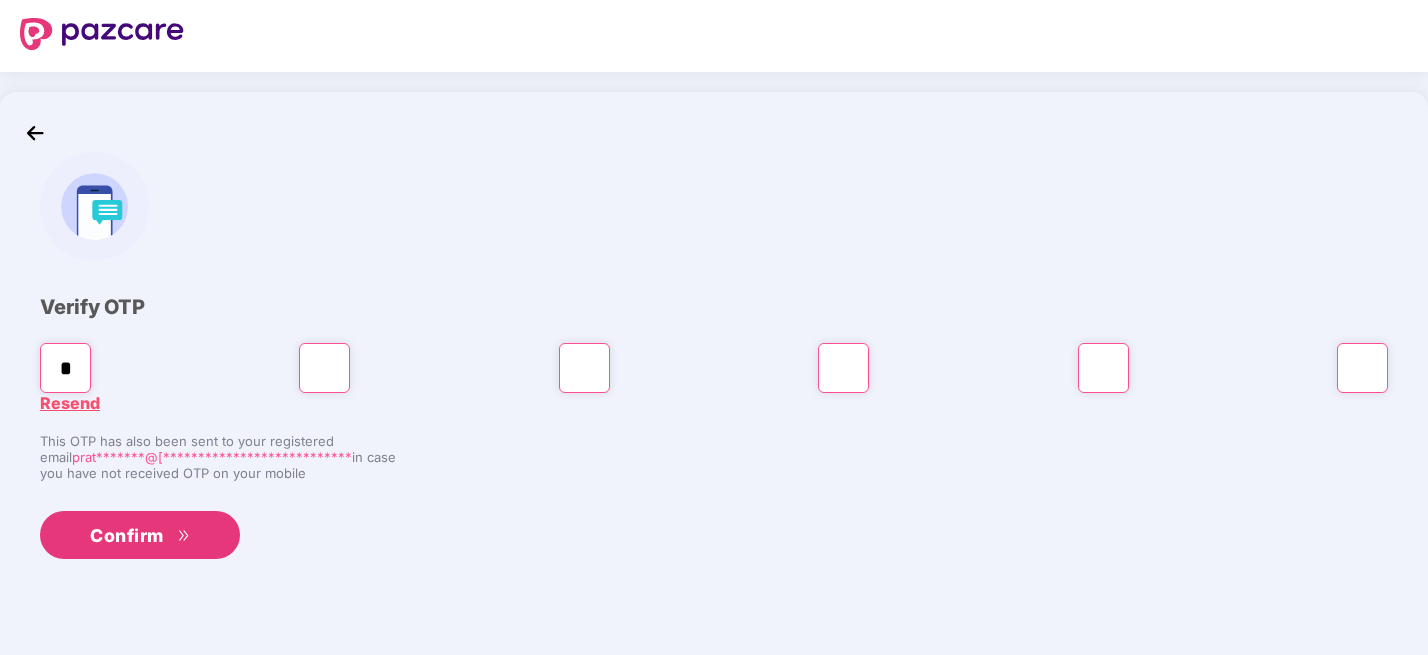 type on "*" 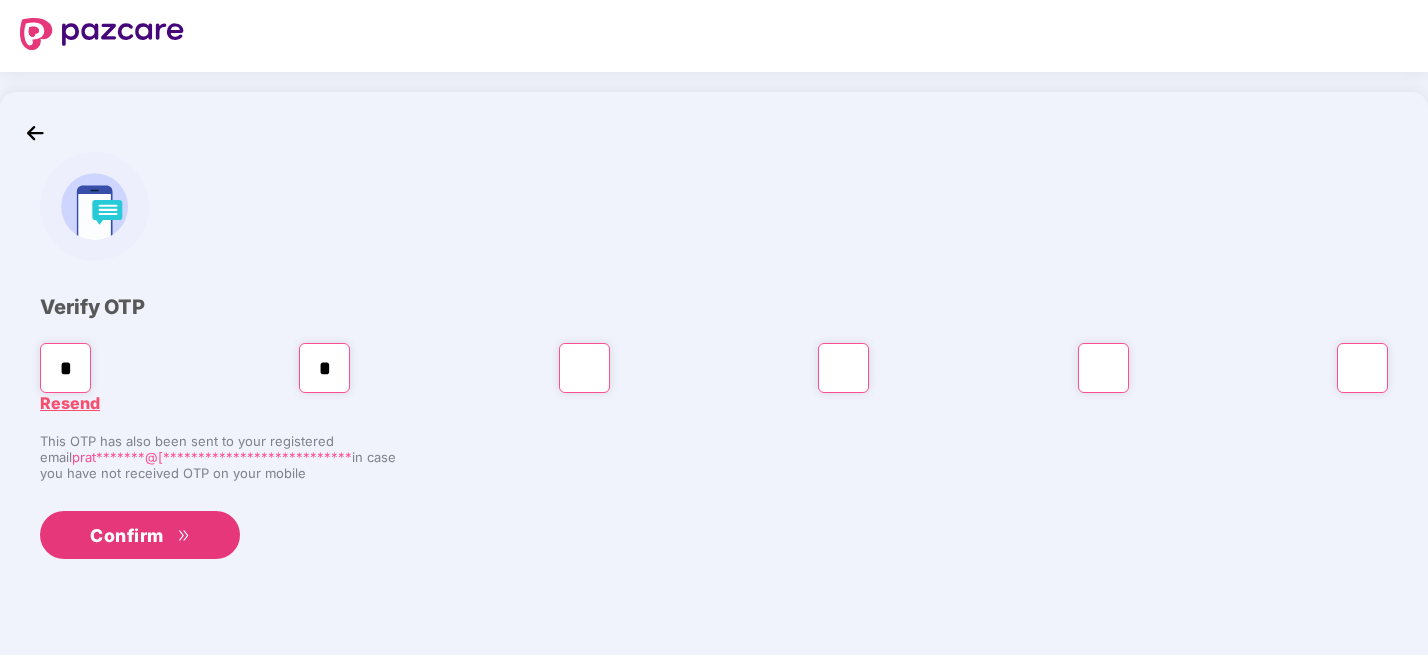 type on "*" 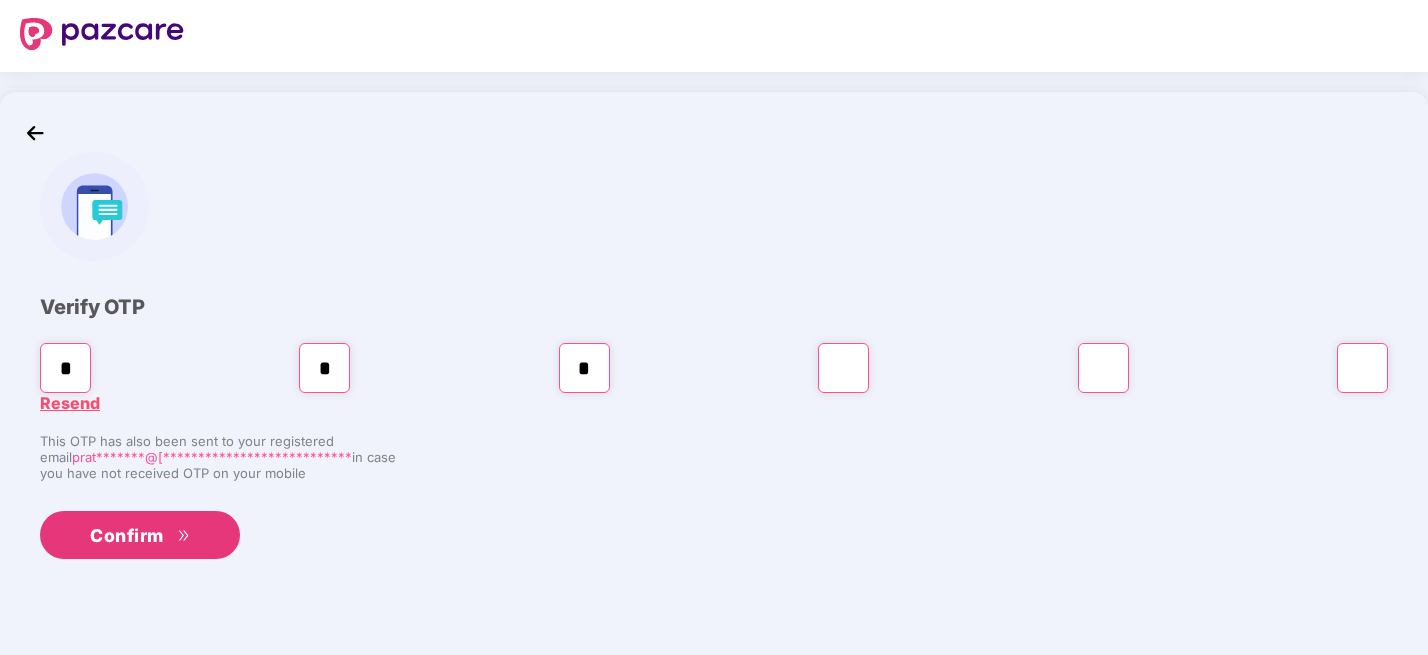 type on "*" 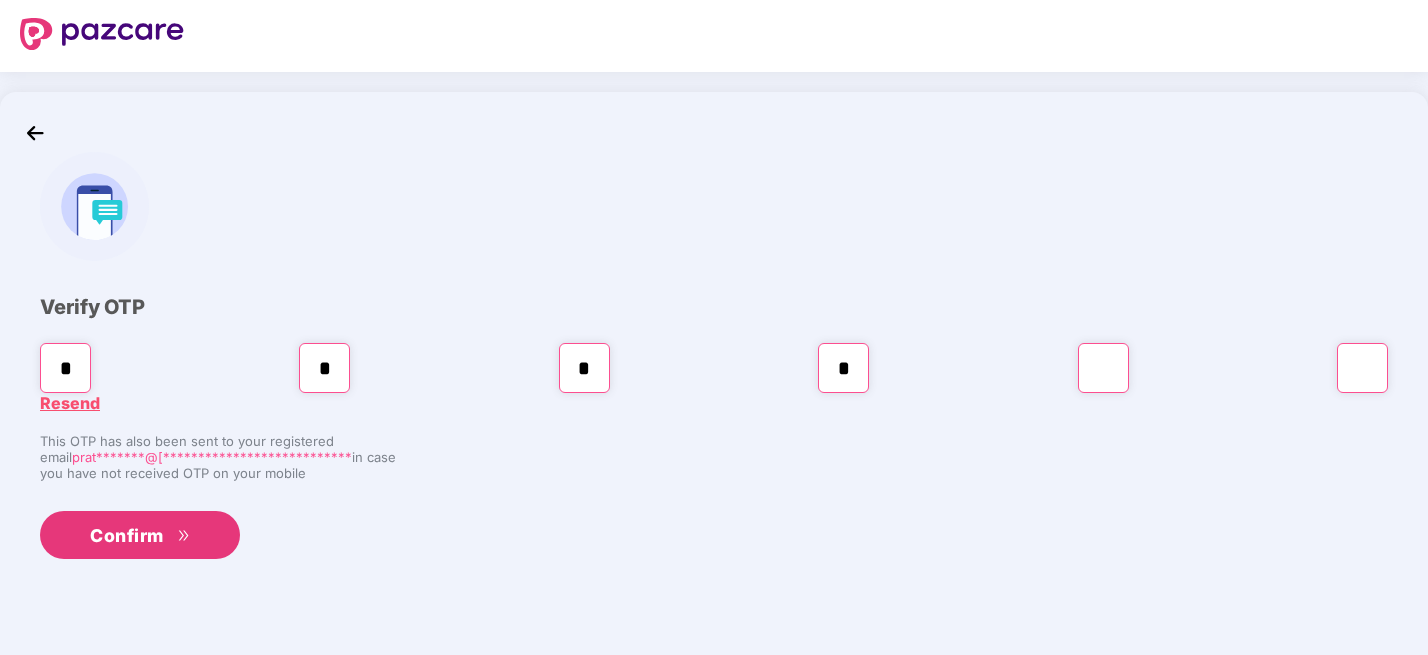 type on "*" 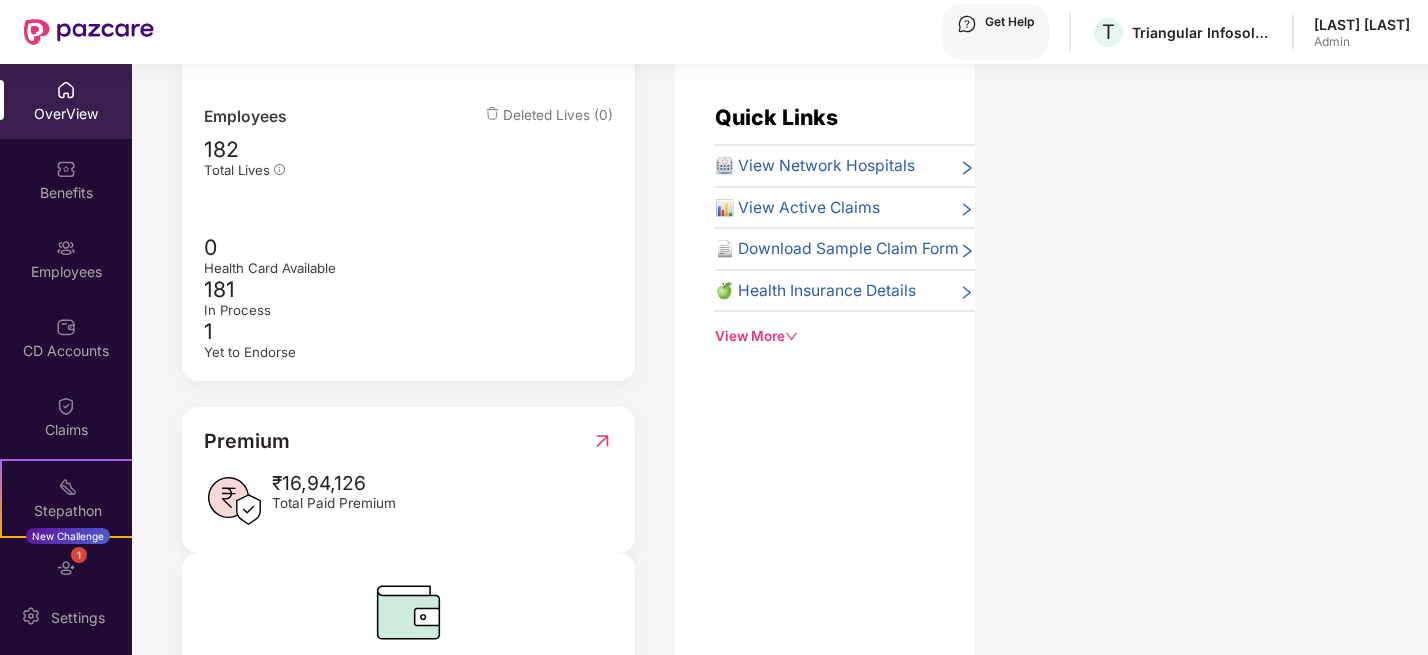 scroll, scrollTop: 568, scrollLeft: 0, axis: vertical 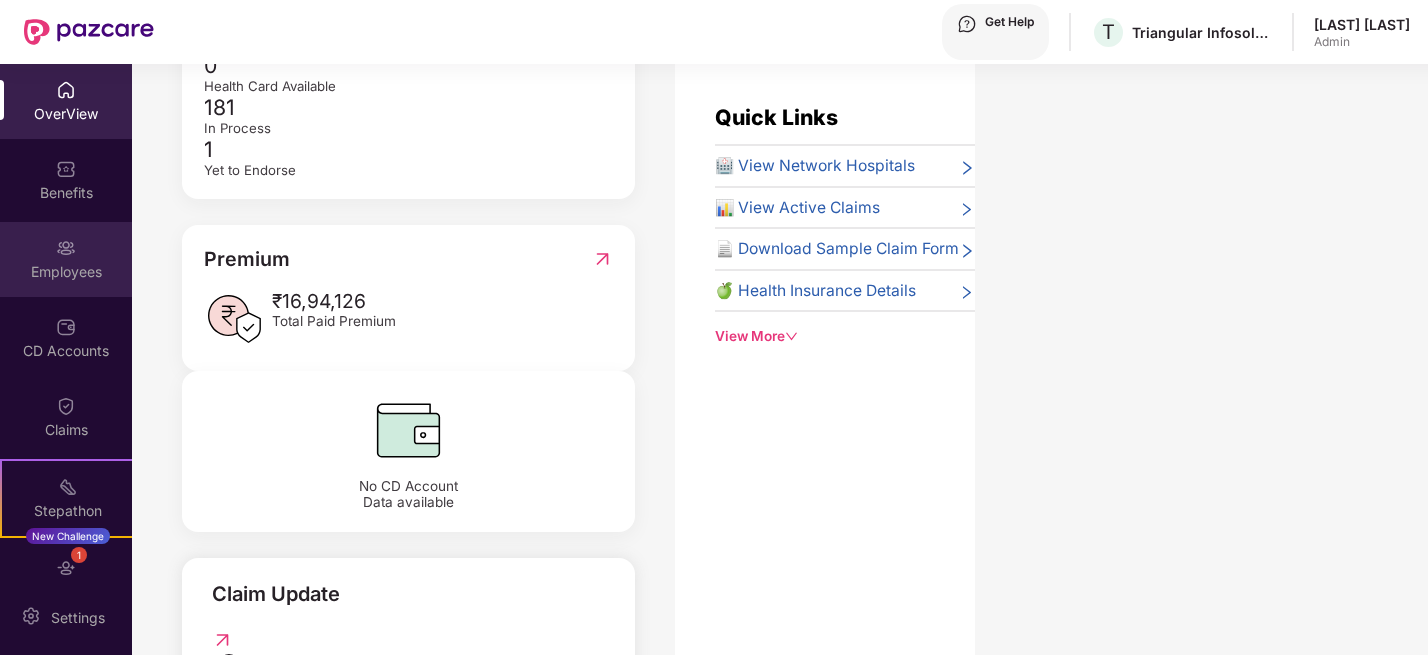 click on "Employees" at bounding box center (66, 114) 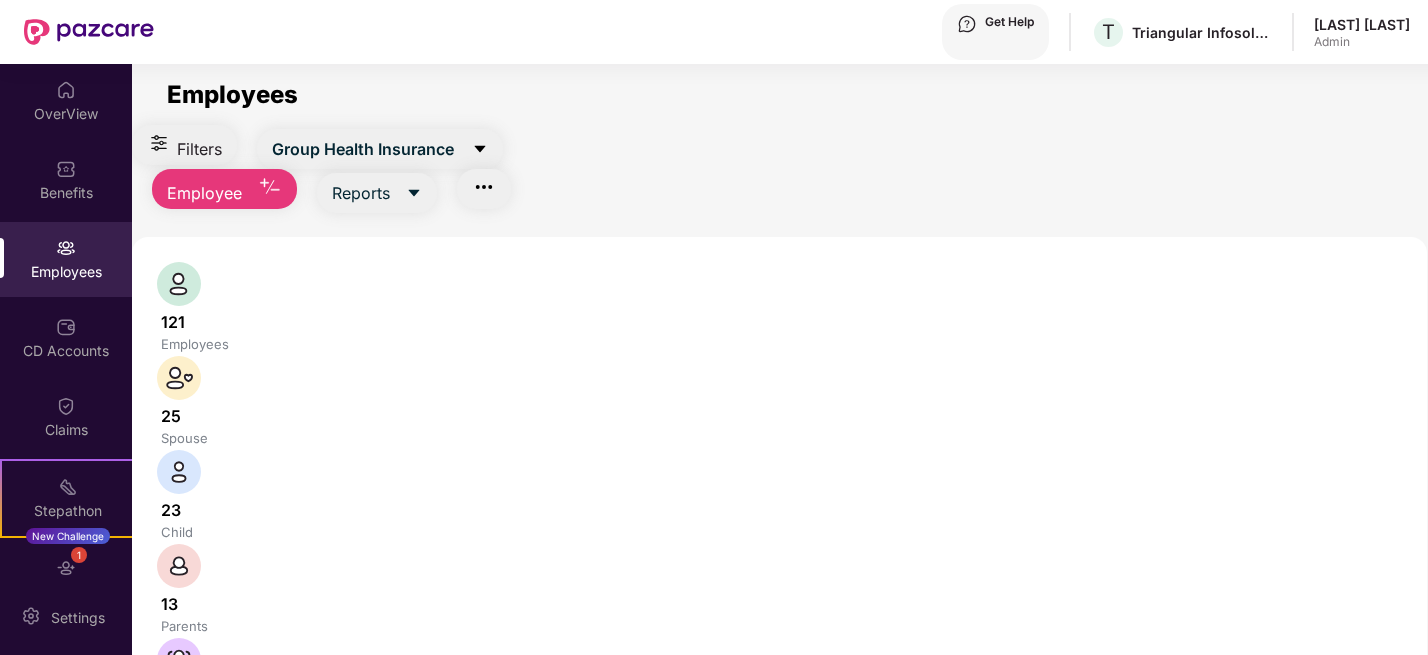 click at bounding box center [331, 776] 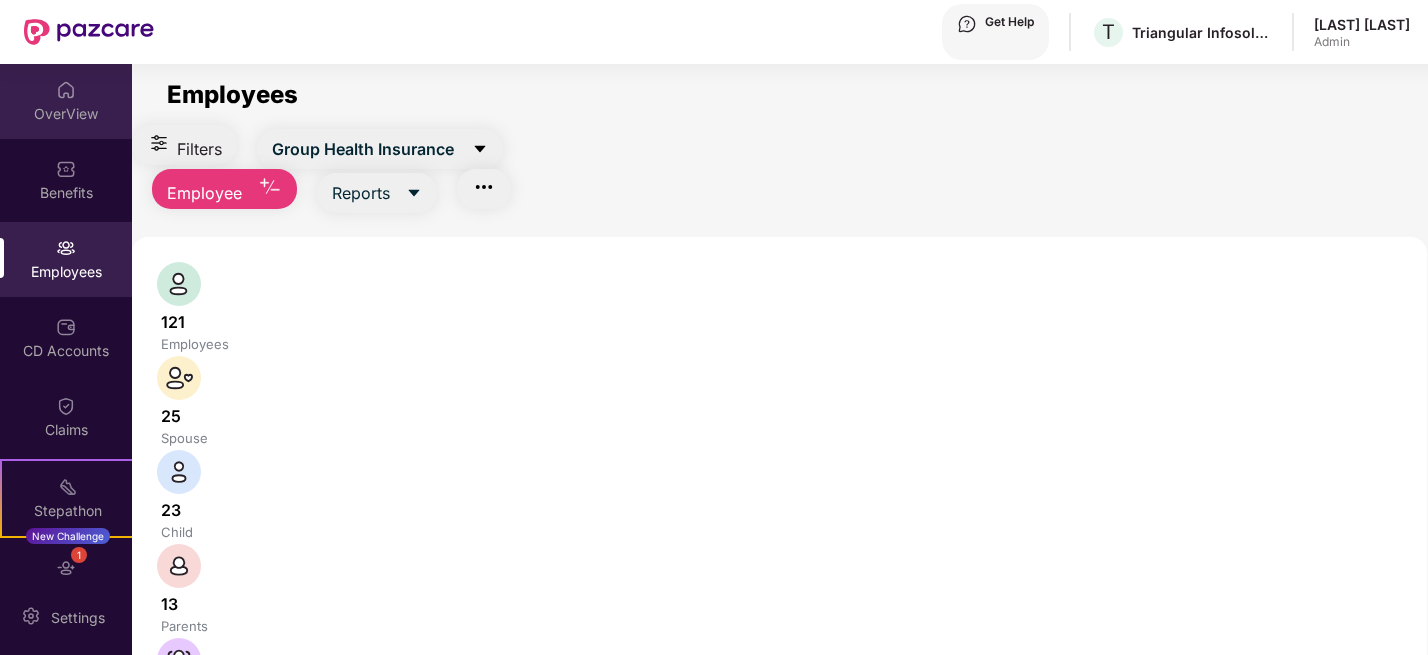 click on "OverView" at bounding box center (66, 114) 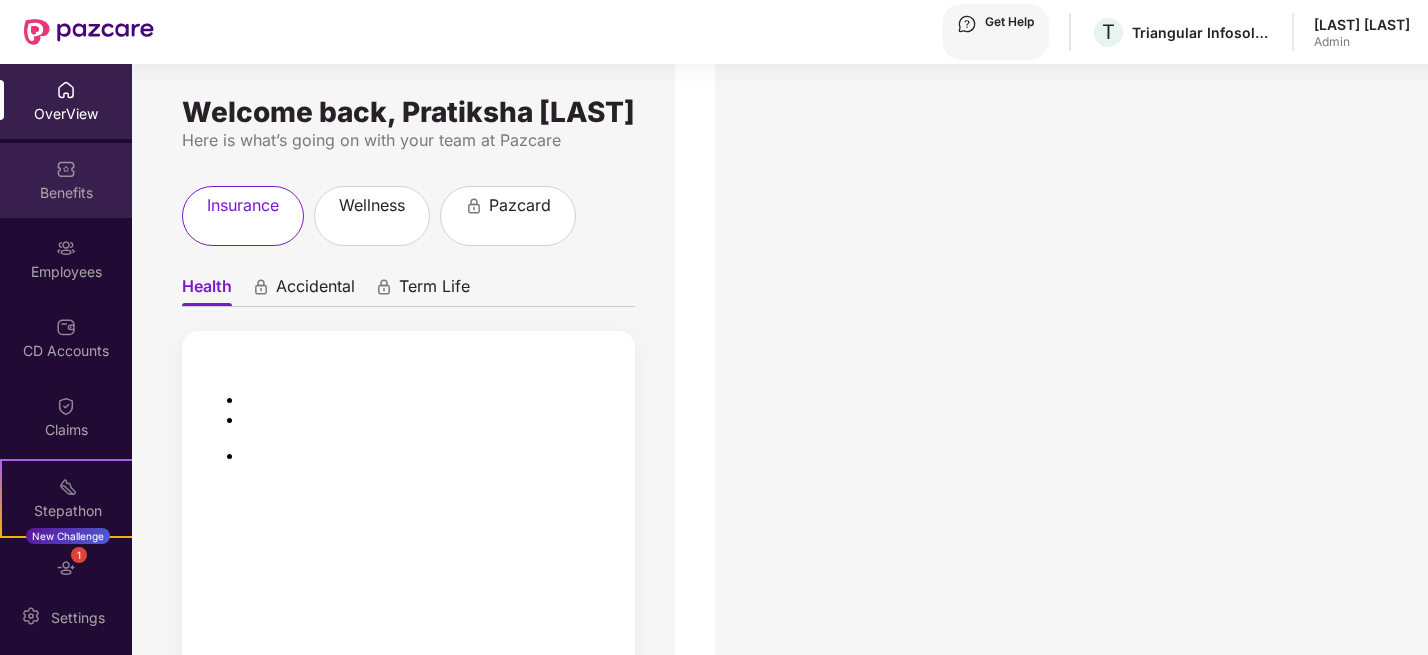 click on "Benefits" at bounding box center [66, 180] 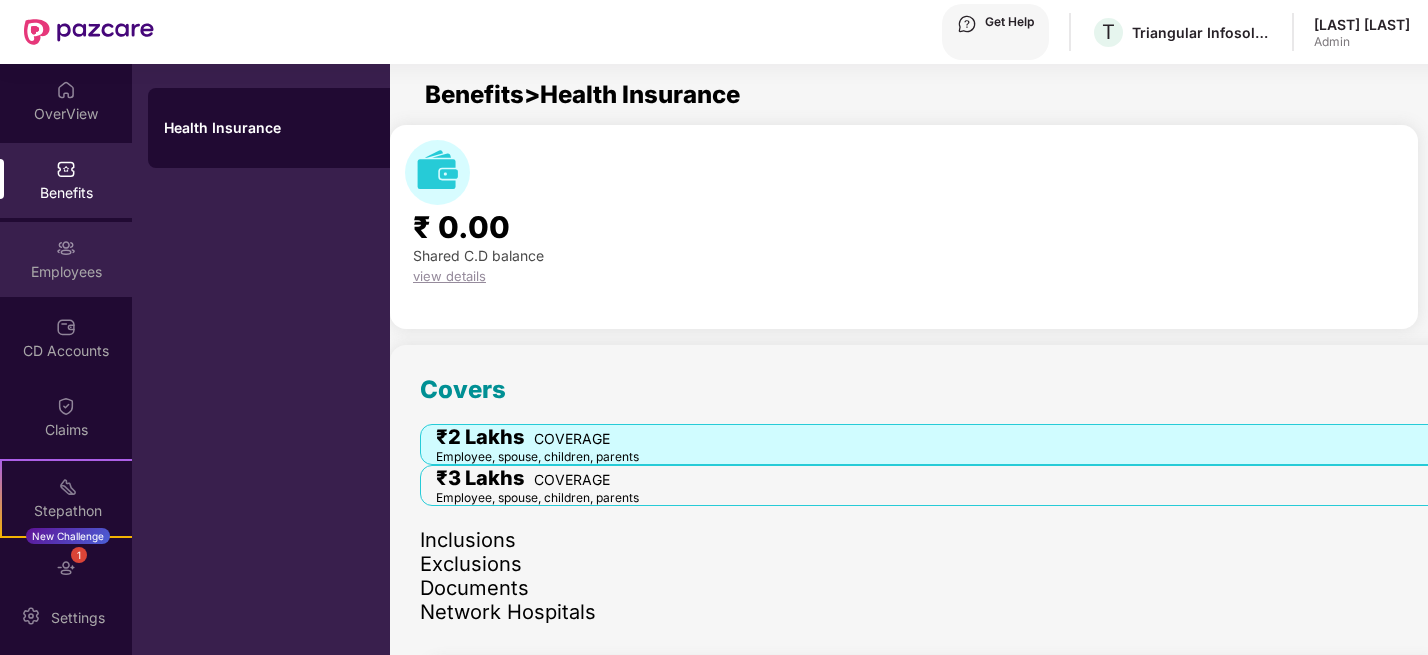 click on "Employees" at bounding box center [66, 259] 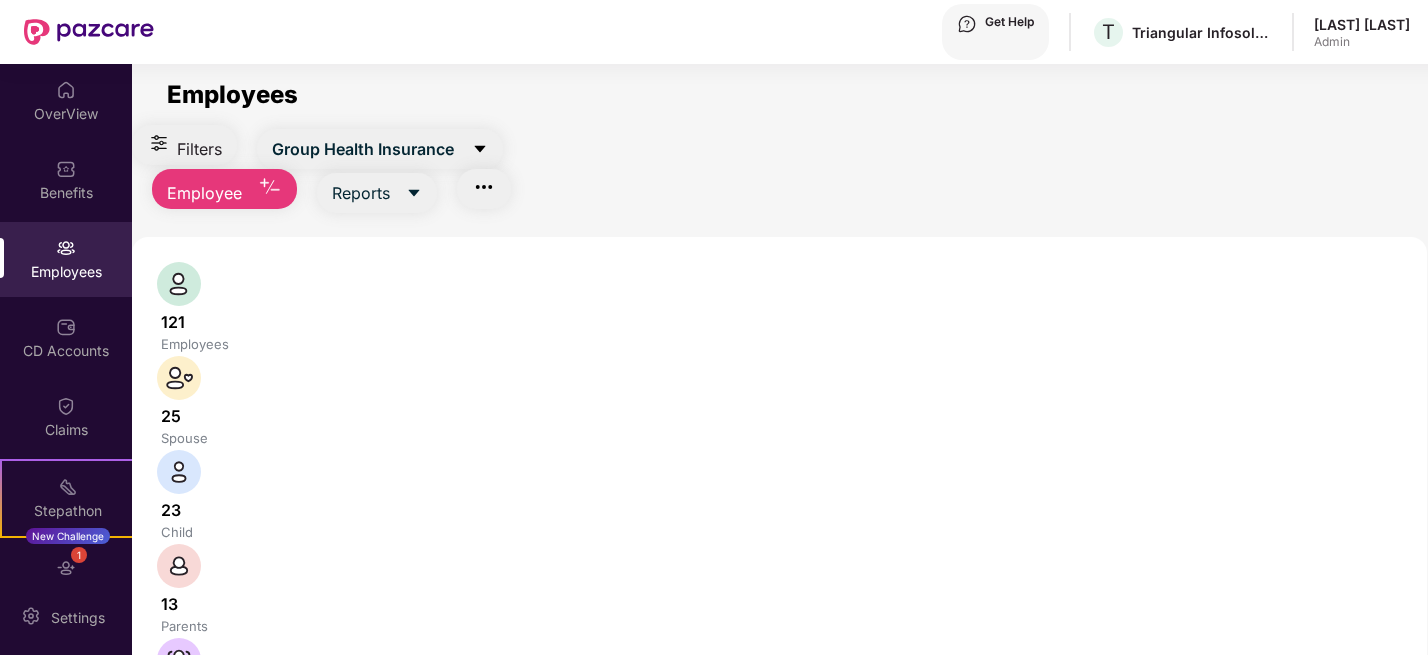 click at bounding box center (223, 773) 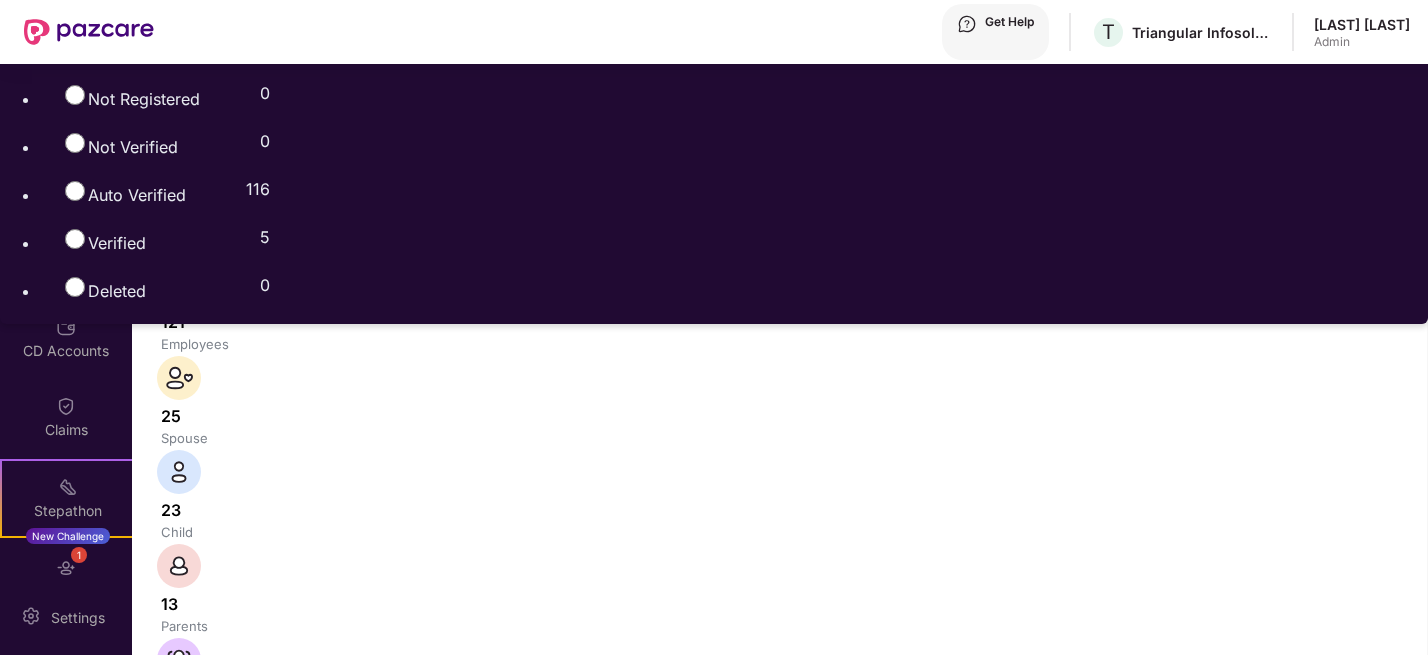 click on "All 121 Not Registered 0 Not Verified 0 Auto Verified 116 Verified 5 Deleted 0" at bounding box center [714, 170] 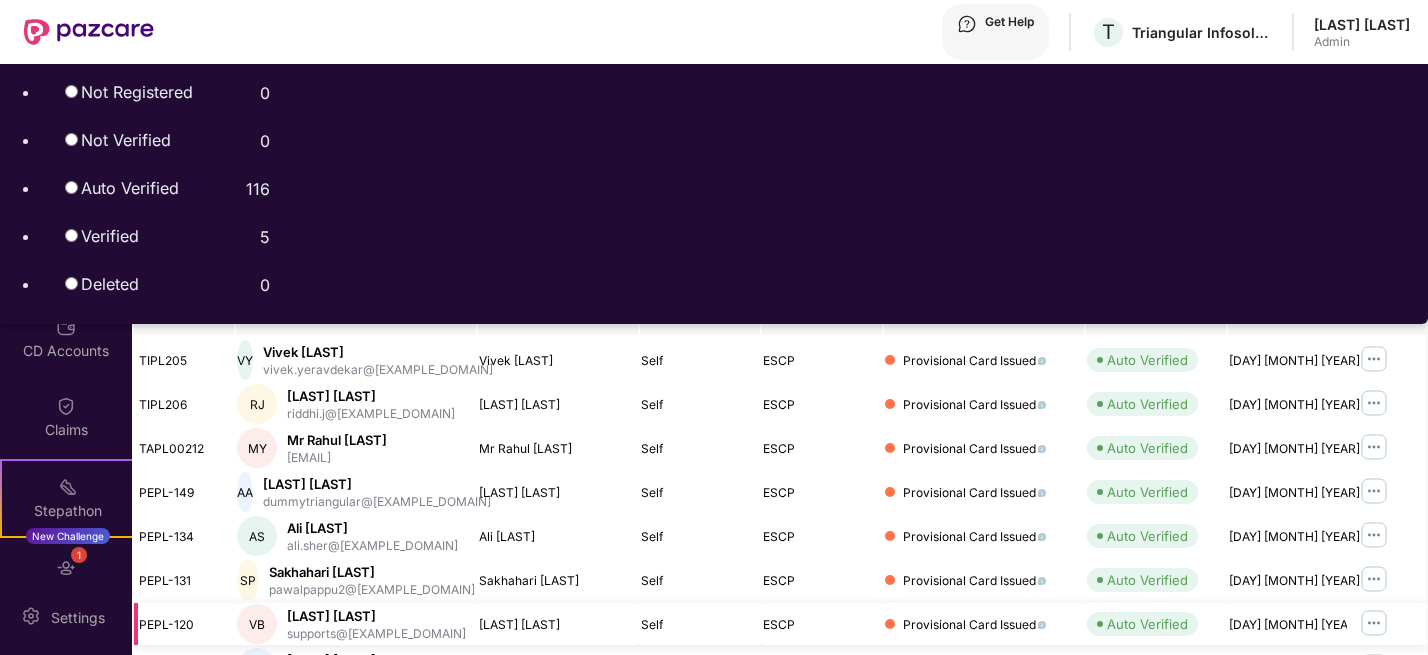 scroll, scrollTop: 574, scrollLeft: 0, axis: vertical 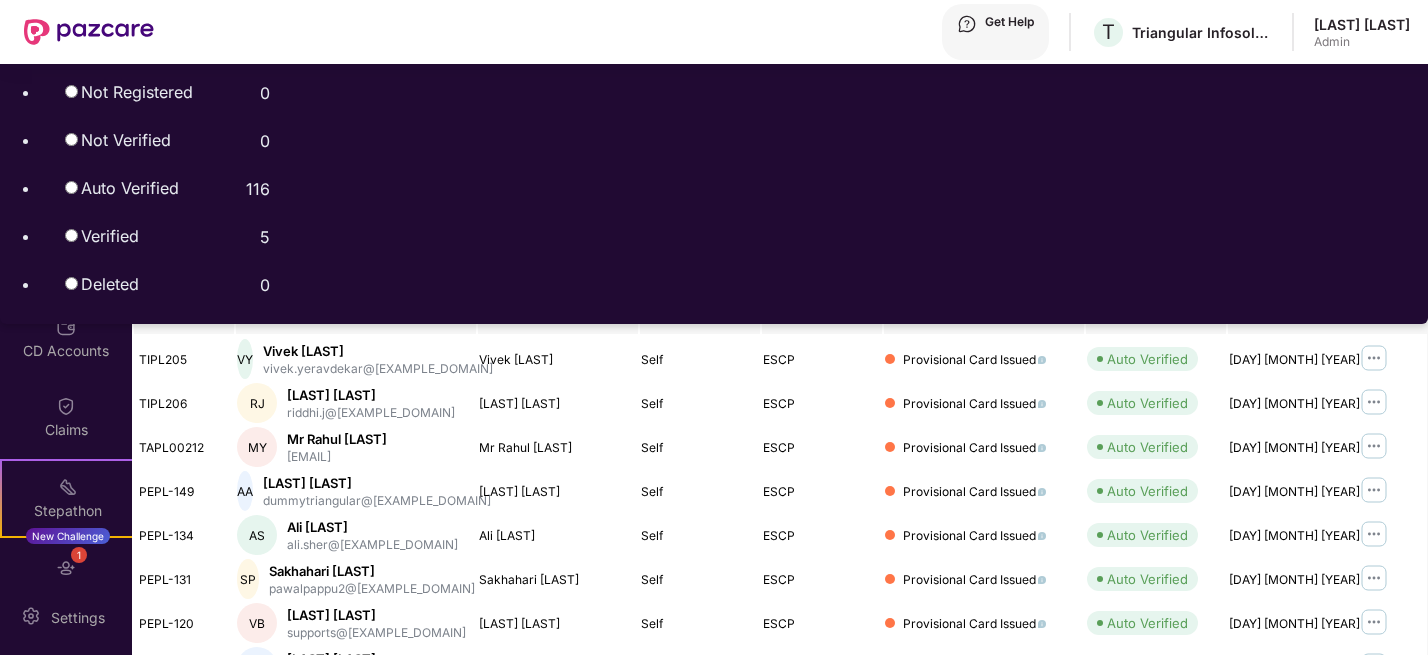 click on "2" at bounding box center [1318, 868] 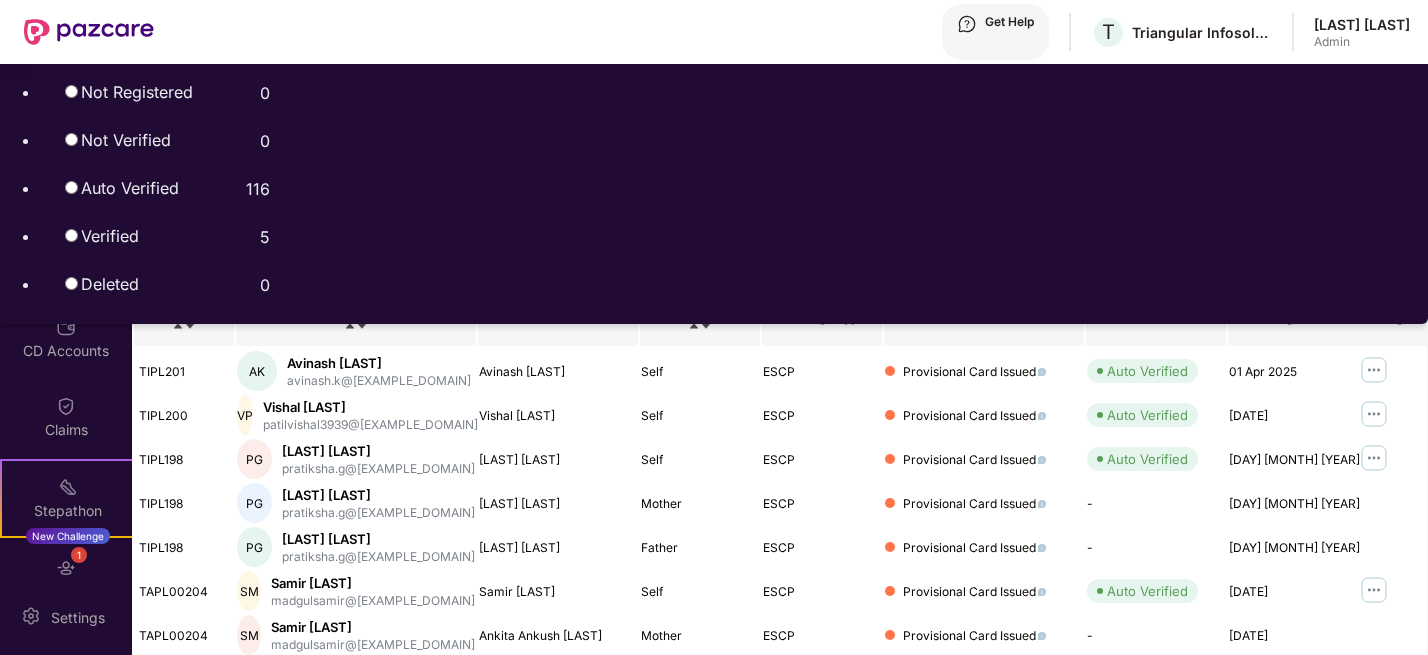 scroll, scrollTop: 574, scrollLeft: 0, axis: vertical 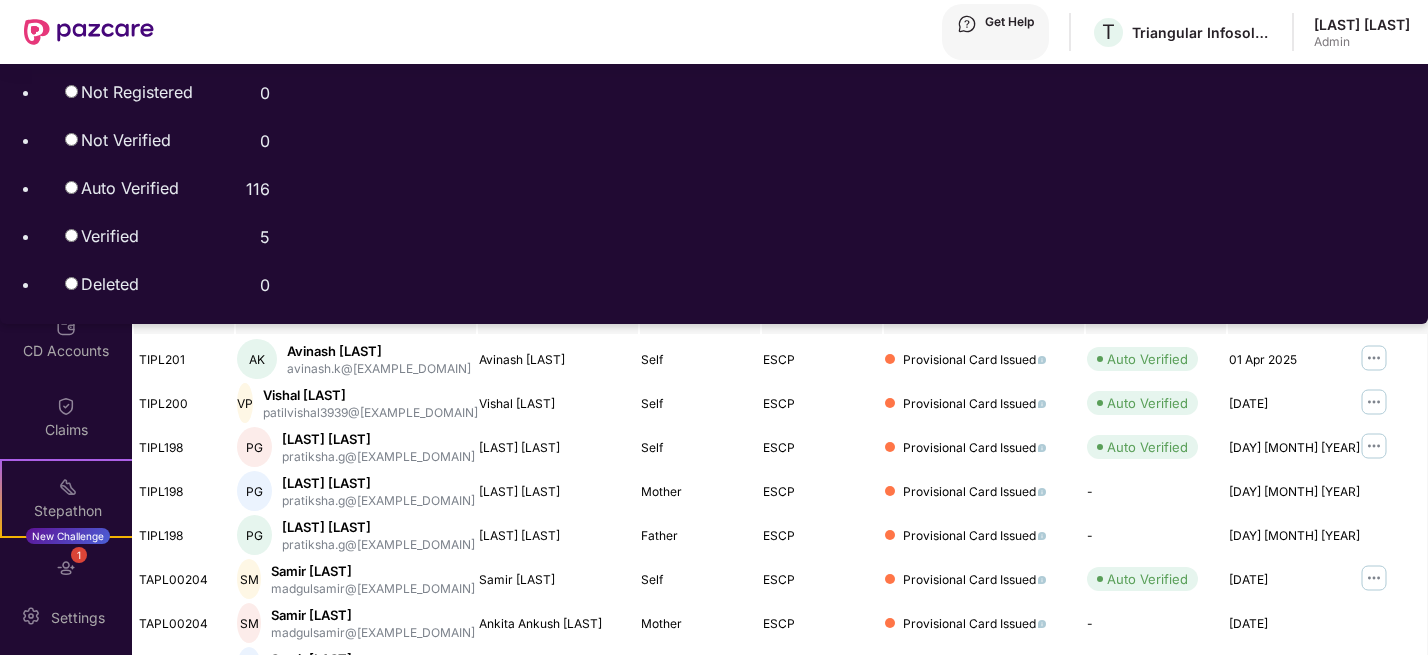 click on "3" at bounding box center (1318, 888) 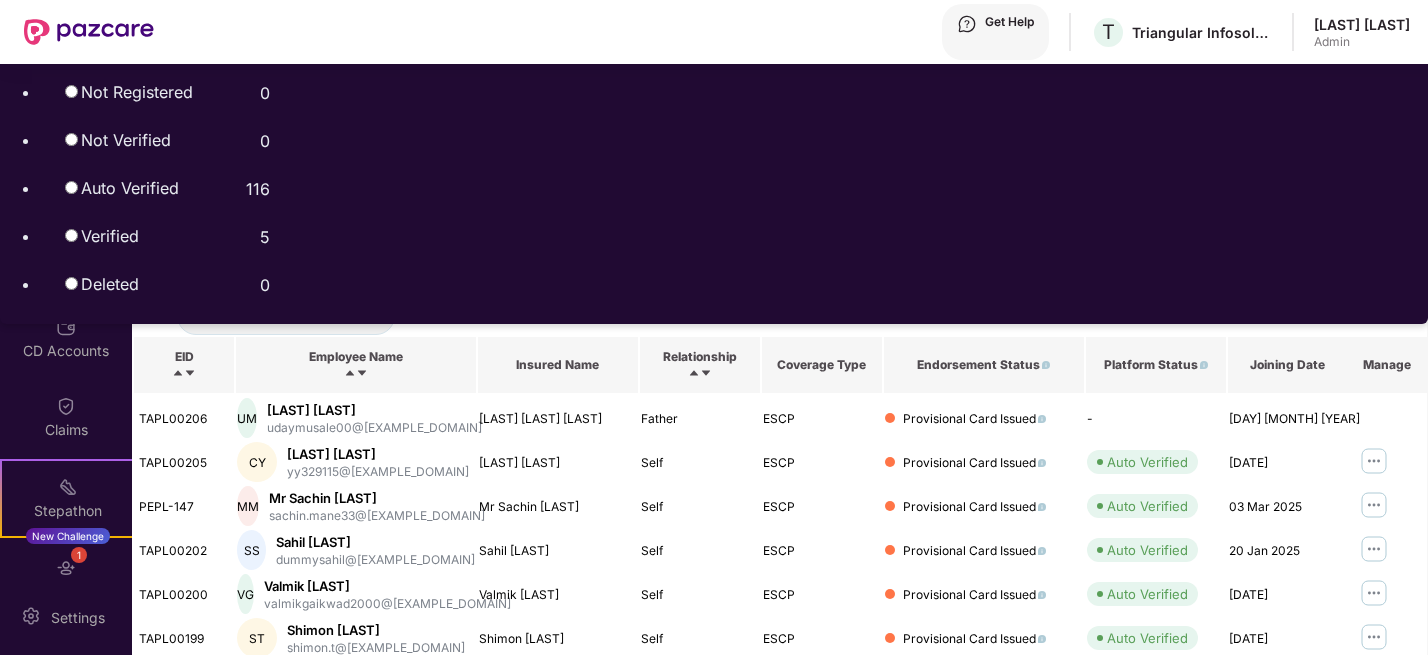 scroll, scrollTop: 574, scrollLeft: 0, axis: vertical 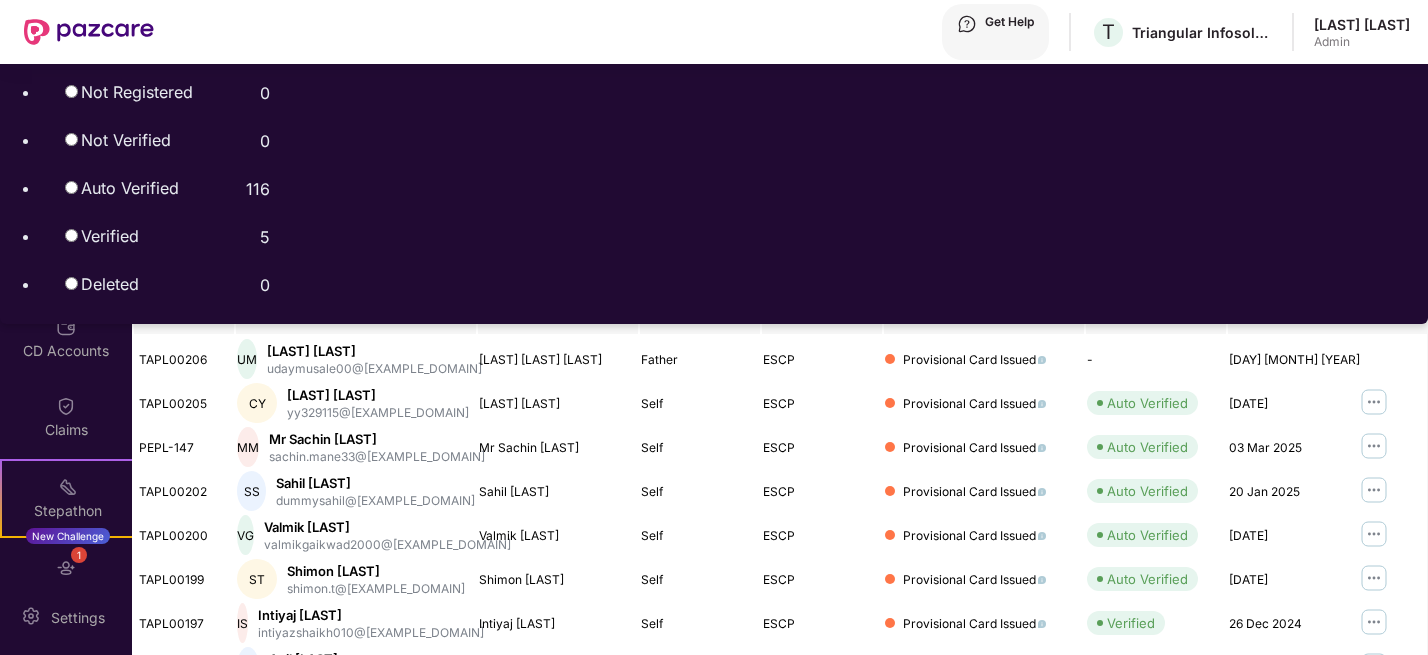 click on "4" at bounding box center (1318, 908) 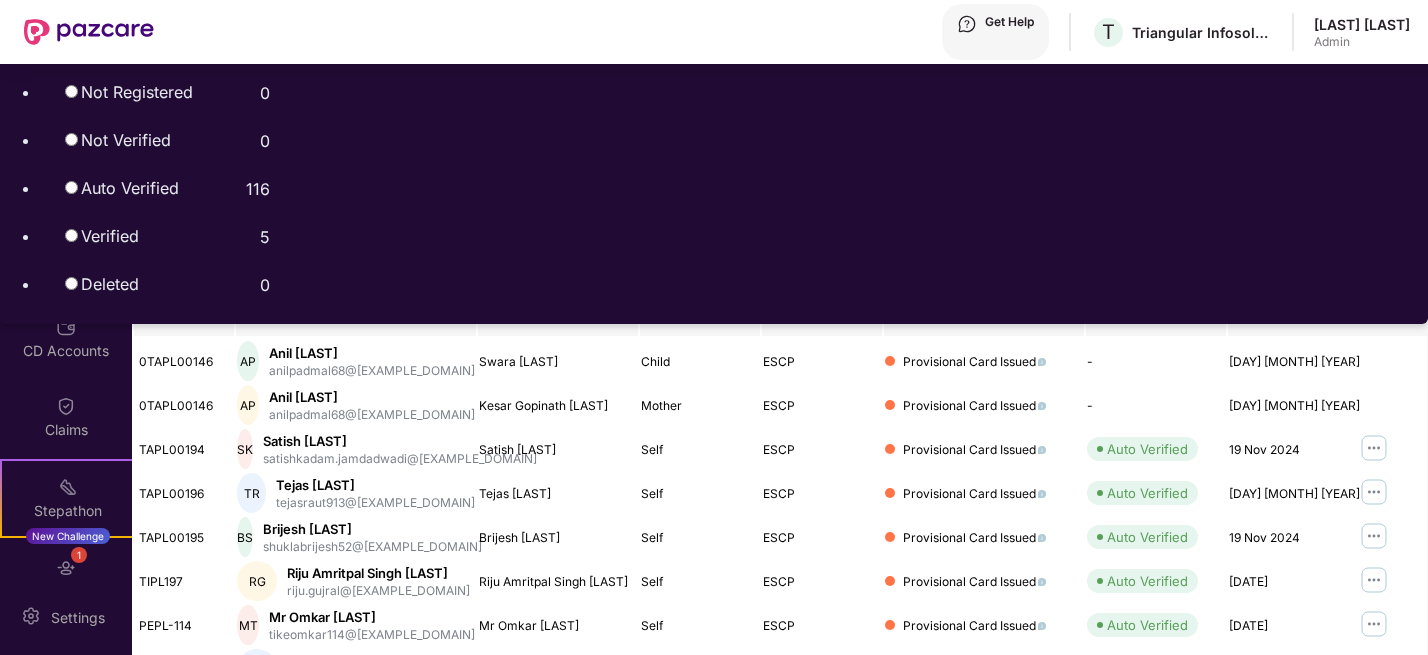 scroll, scrollTop: 574, scrollLeft: 0, axis: vertical 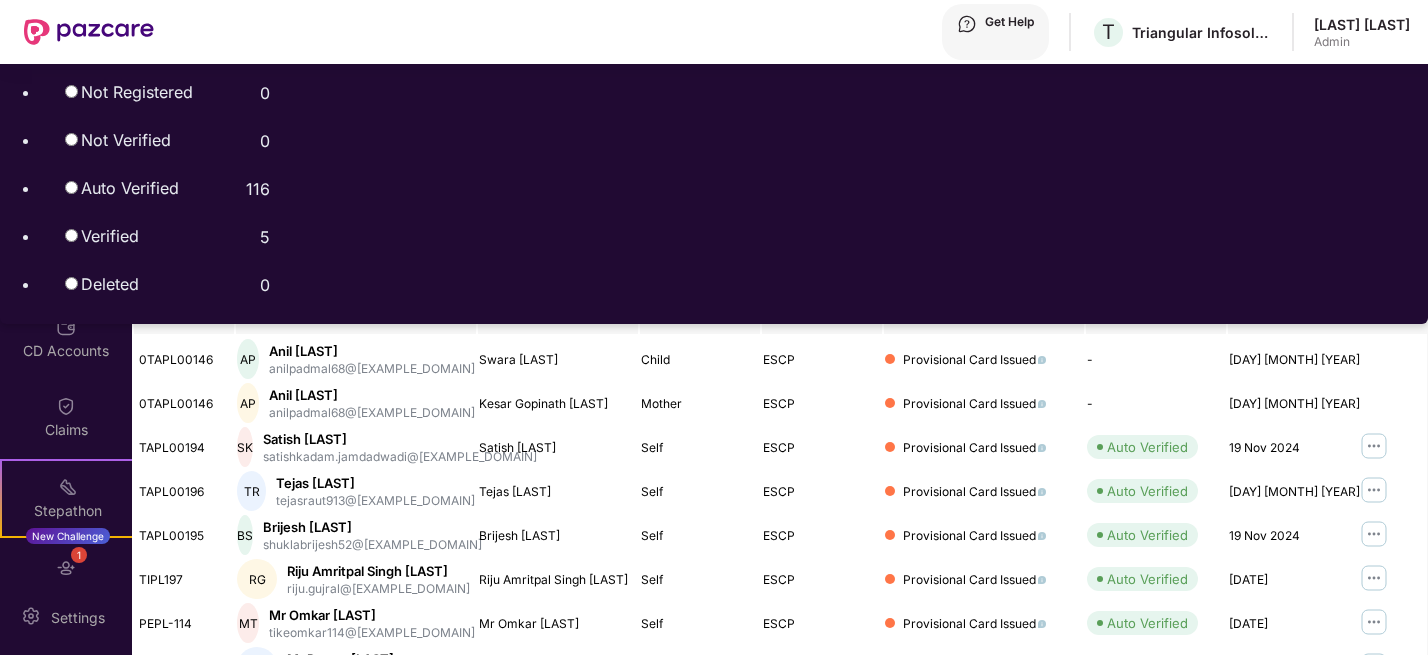 click on "5" at bounding box center (1318, 928) 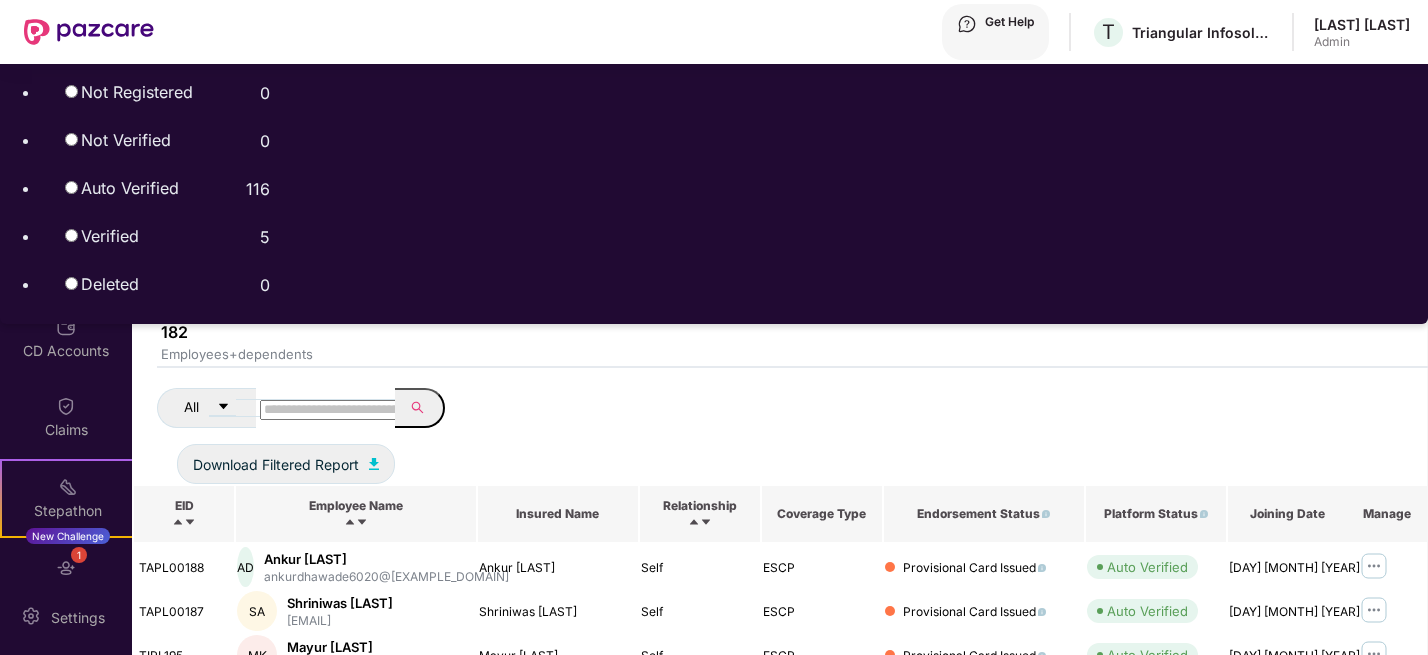 scroll, scrollTop: 574, scrollLeft: 0, axis: vertical 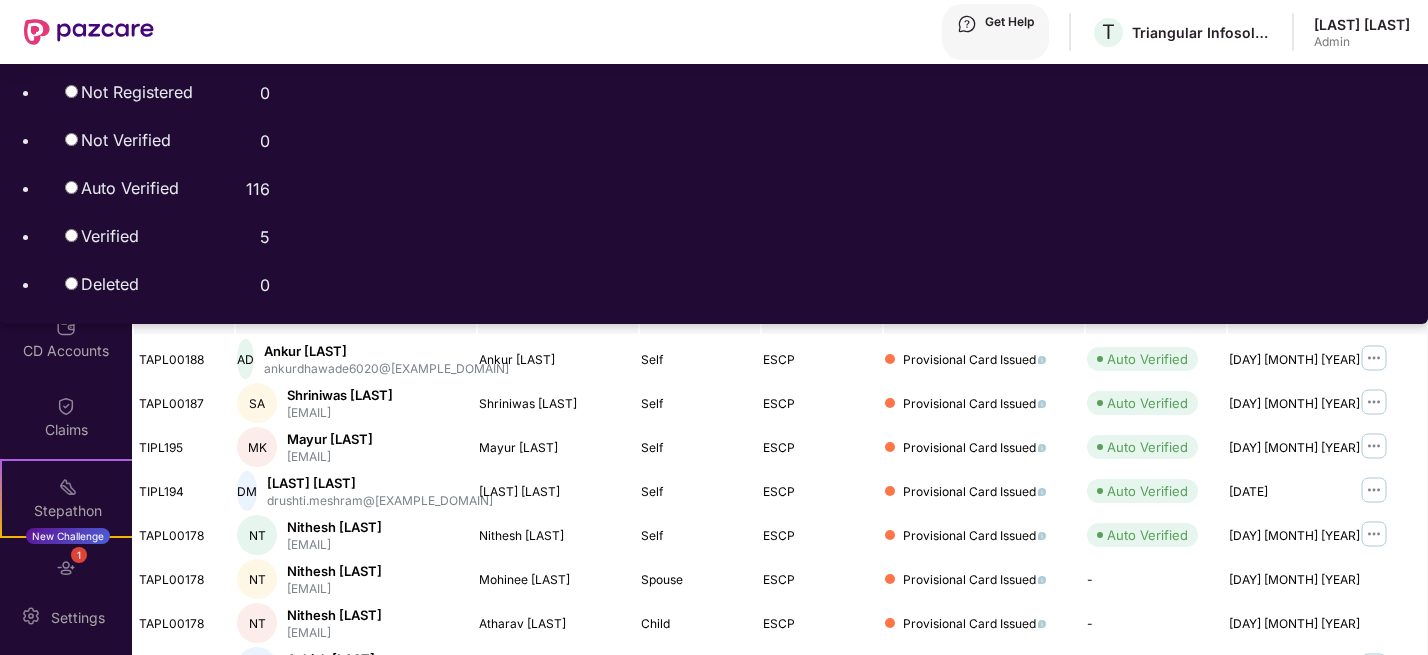 click on "6" at bounding box center (1318, 948) 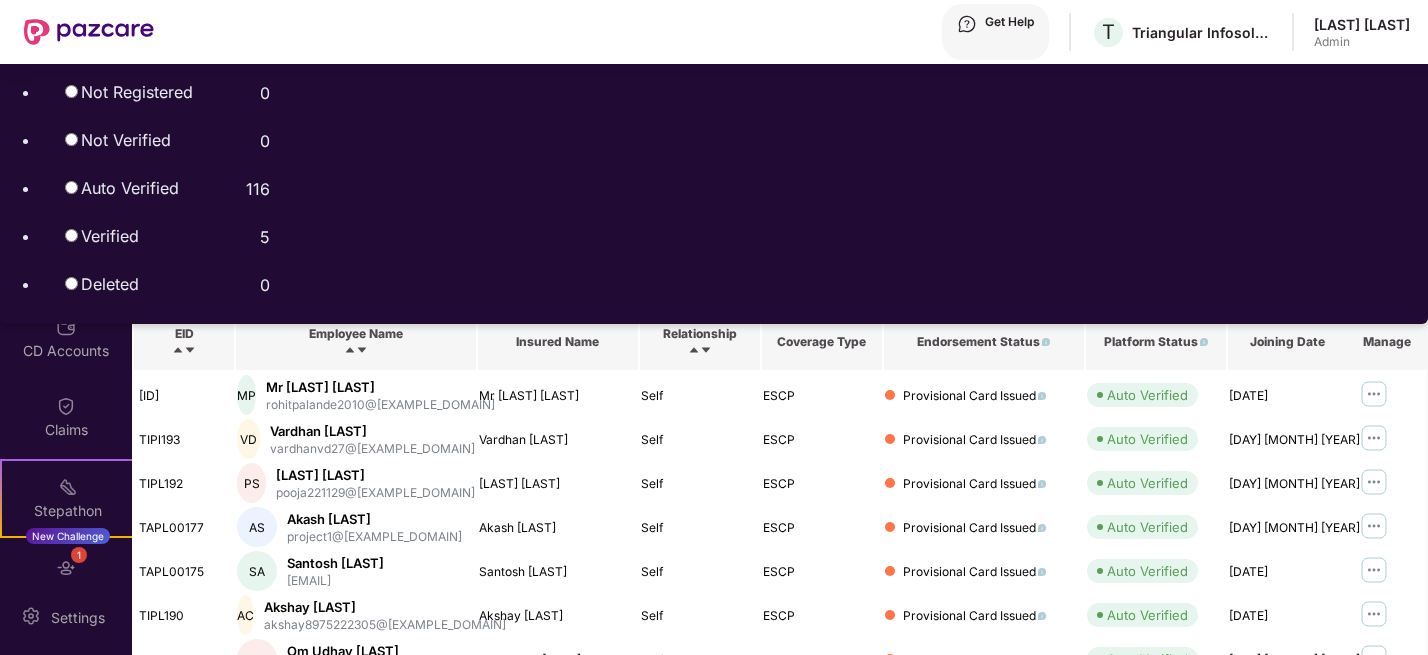 scroll, scrollTop: 574, scrollLeft: 0, axis: vertical 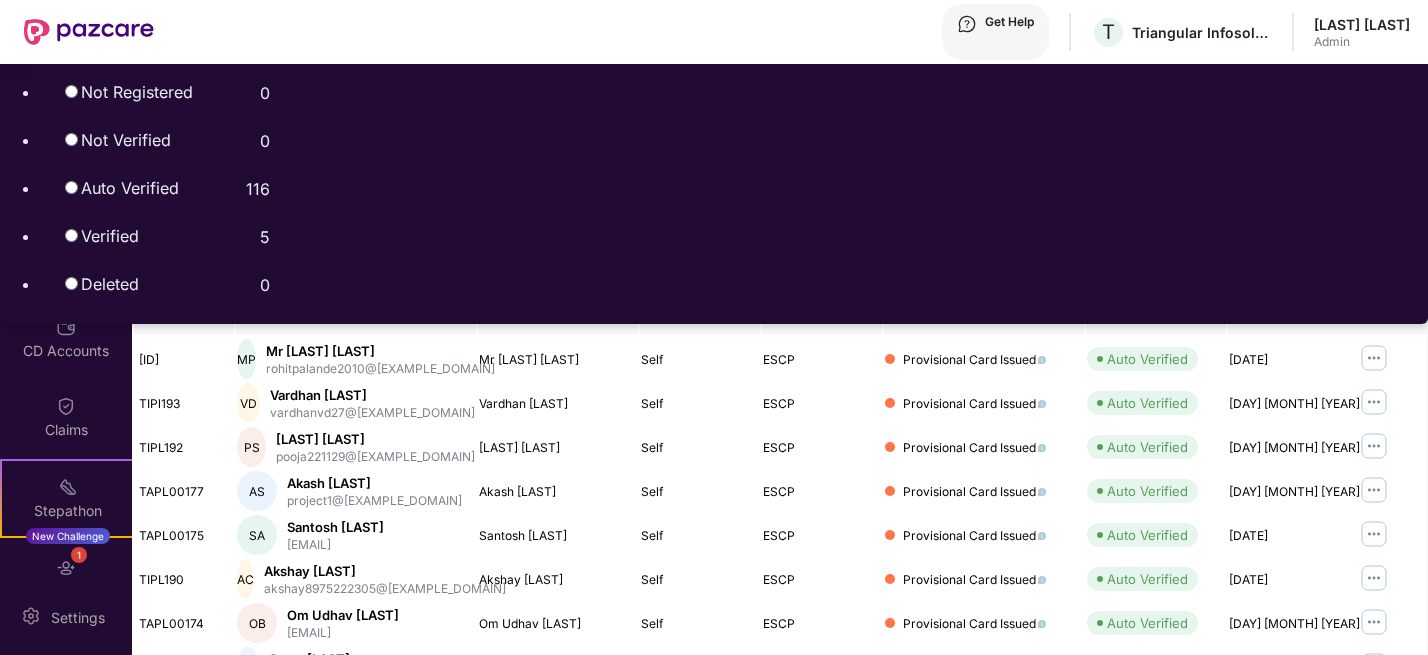 click on "7" at bounding box center (1317, 948) 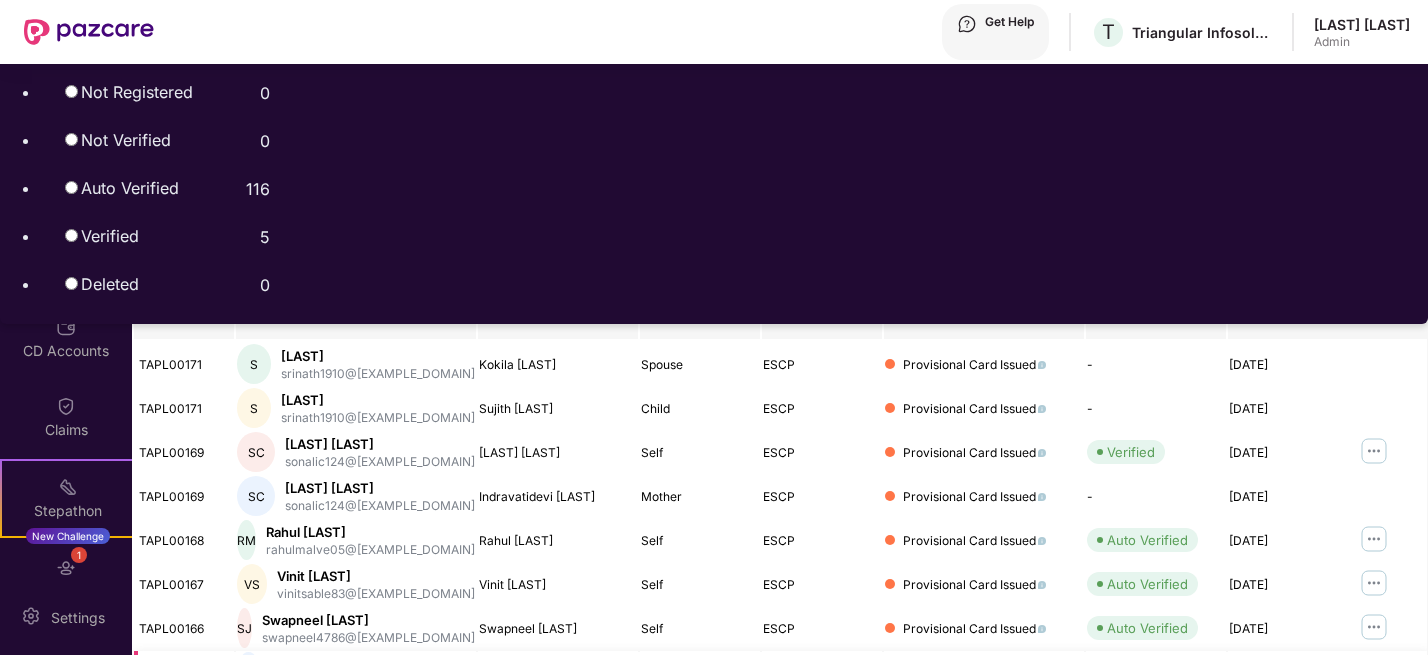 scroll, scrollTop: 574, scrollLeft: 0, axis: vertical 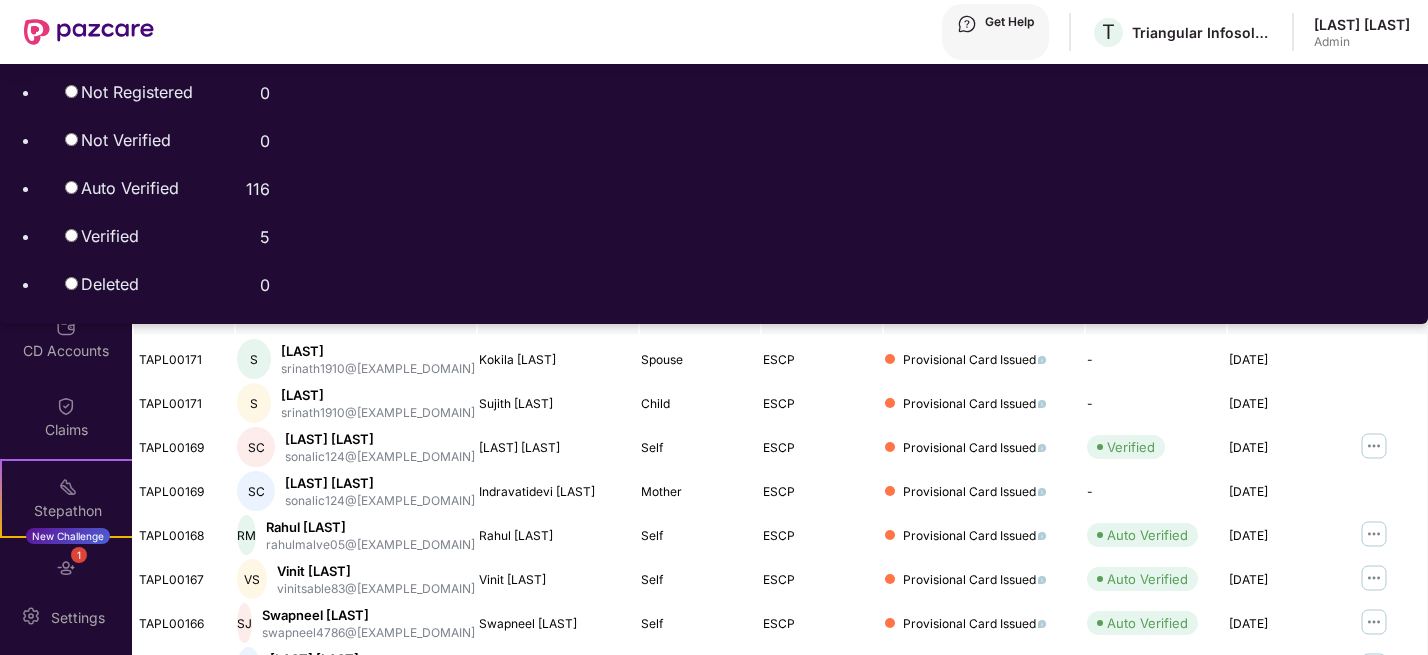 click on "8" at bounding box center (1318, 948) 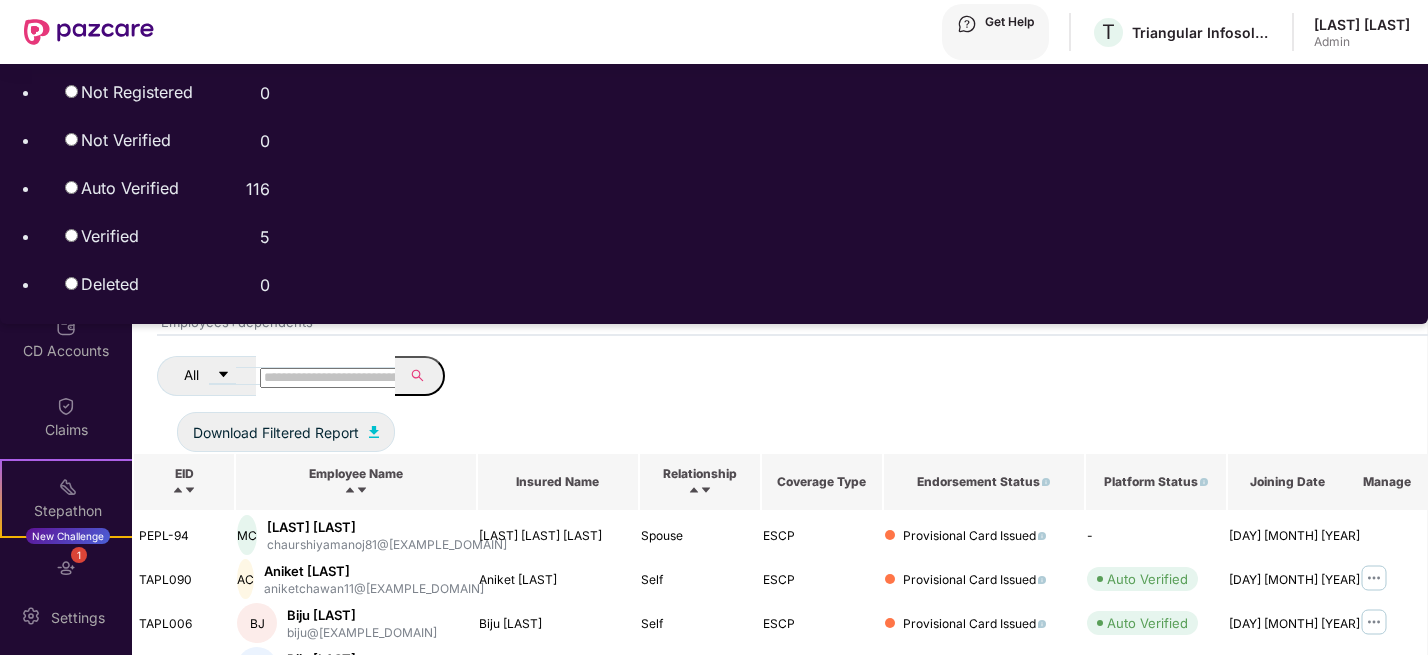 scroll, scrollTop: 574, scrollLeft: 0, axis: vertical 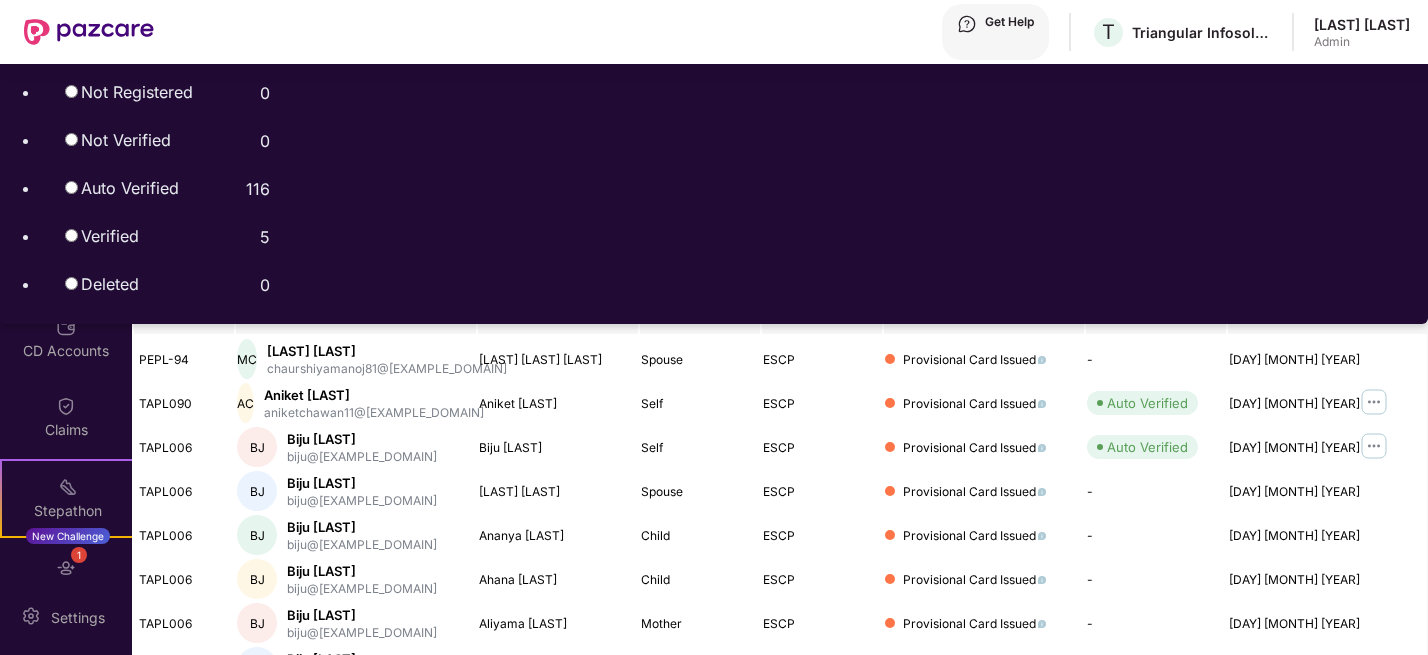 click on "9" at bounding box center (1318, 948) 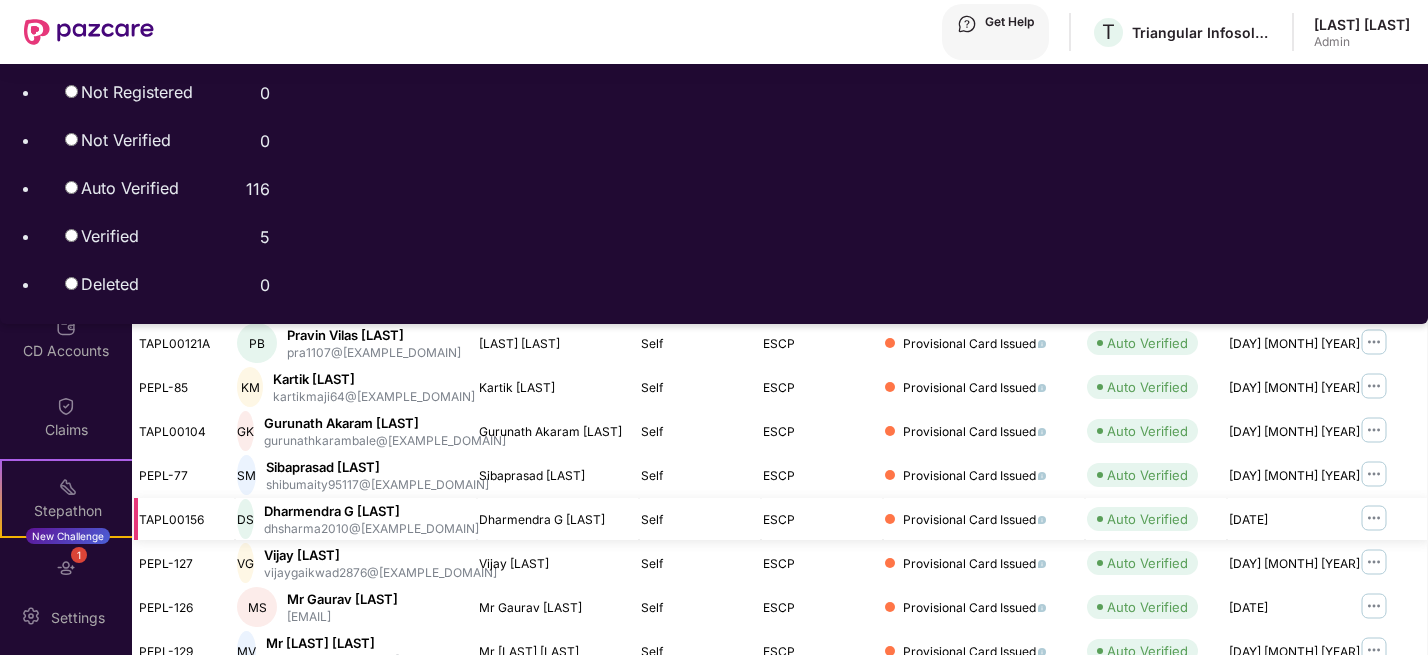 scroll, scrollTop: 591, scrollLeft: 0, axis: vertical 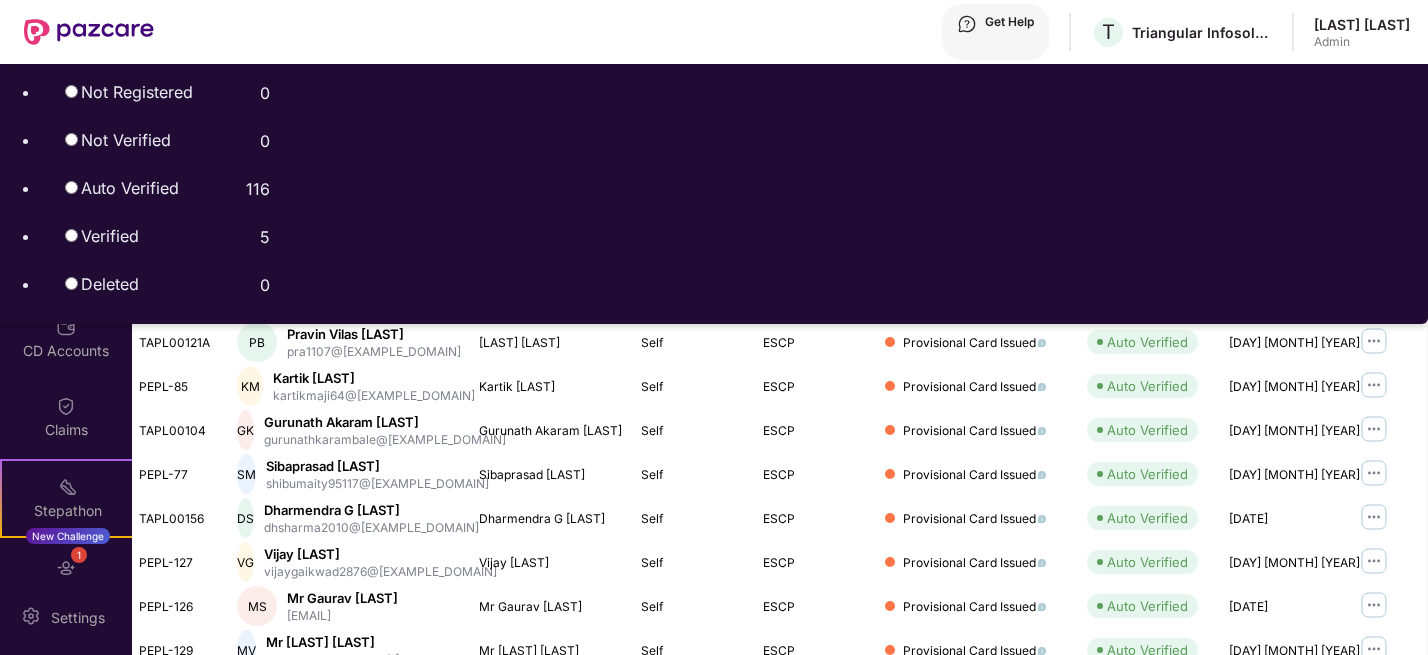 click on "10" at bounding box center (1322, 931) 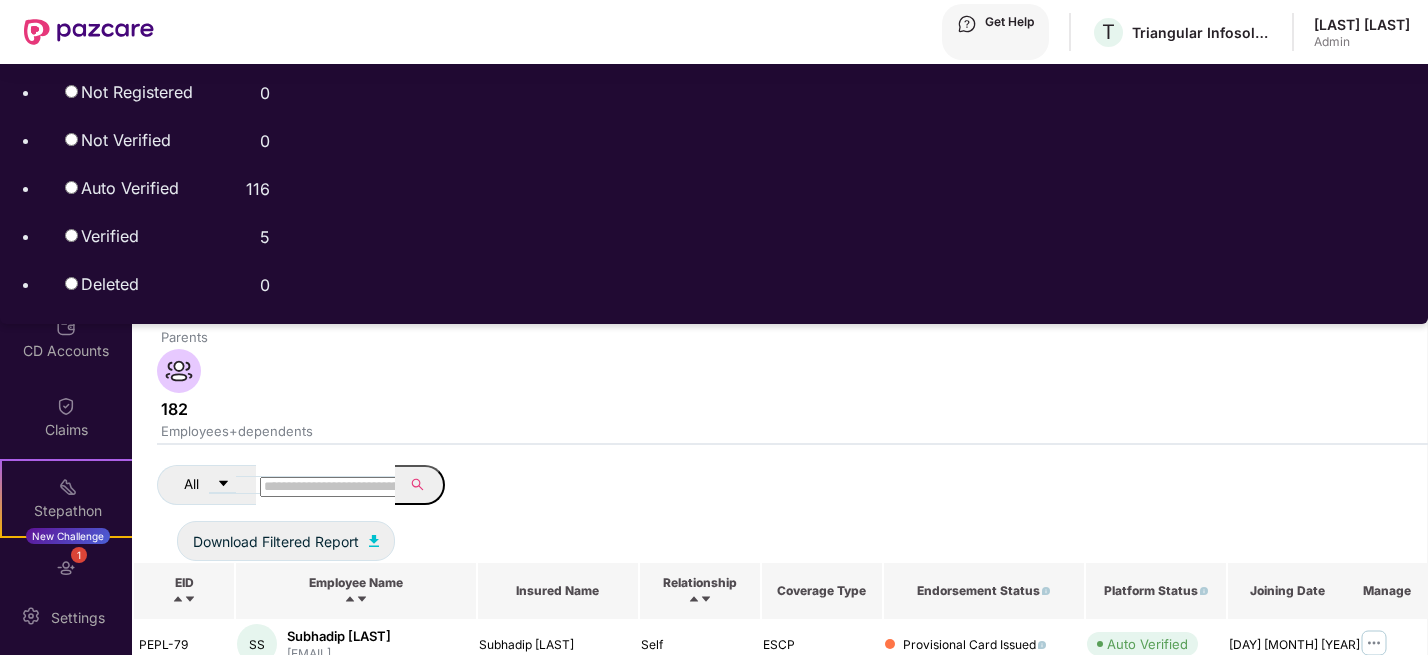 scroll, scrollTop: 591, scrollLeft: 0, axis: vertical 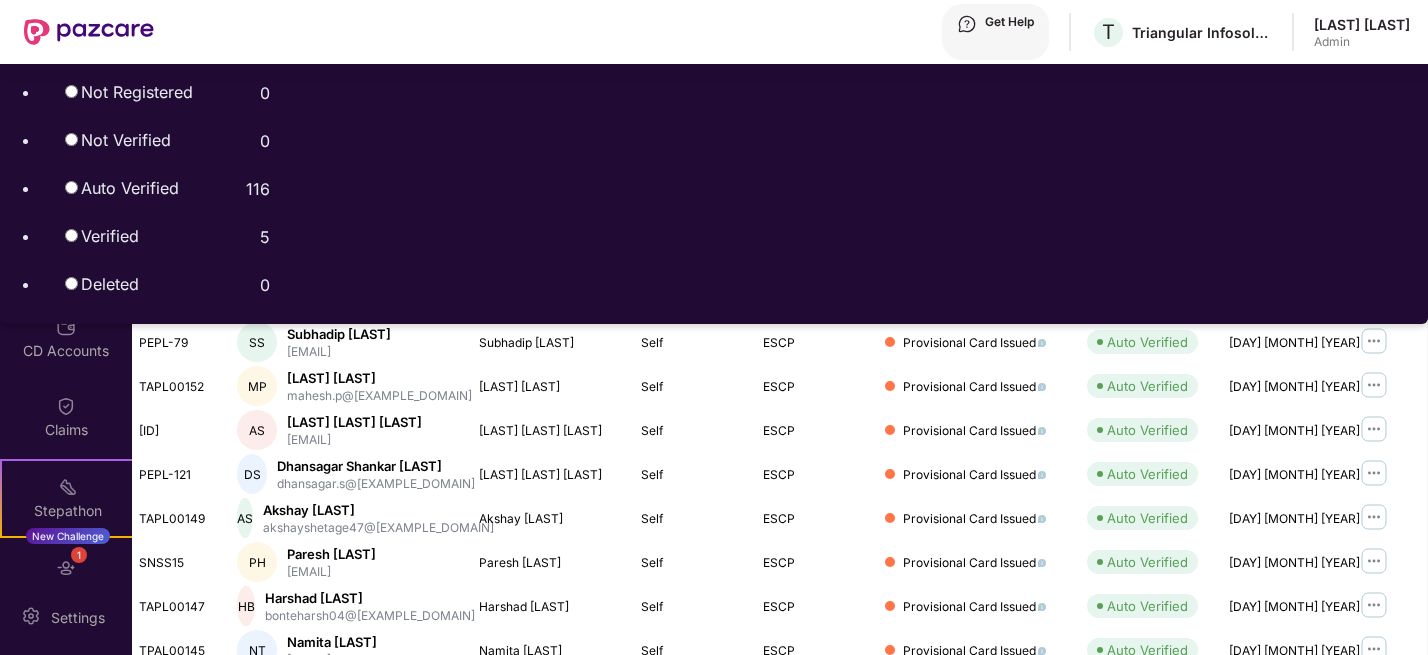 click on "11" at bounding box center [1320, 931] 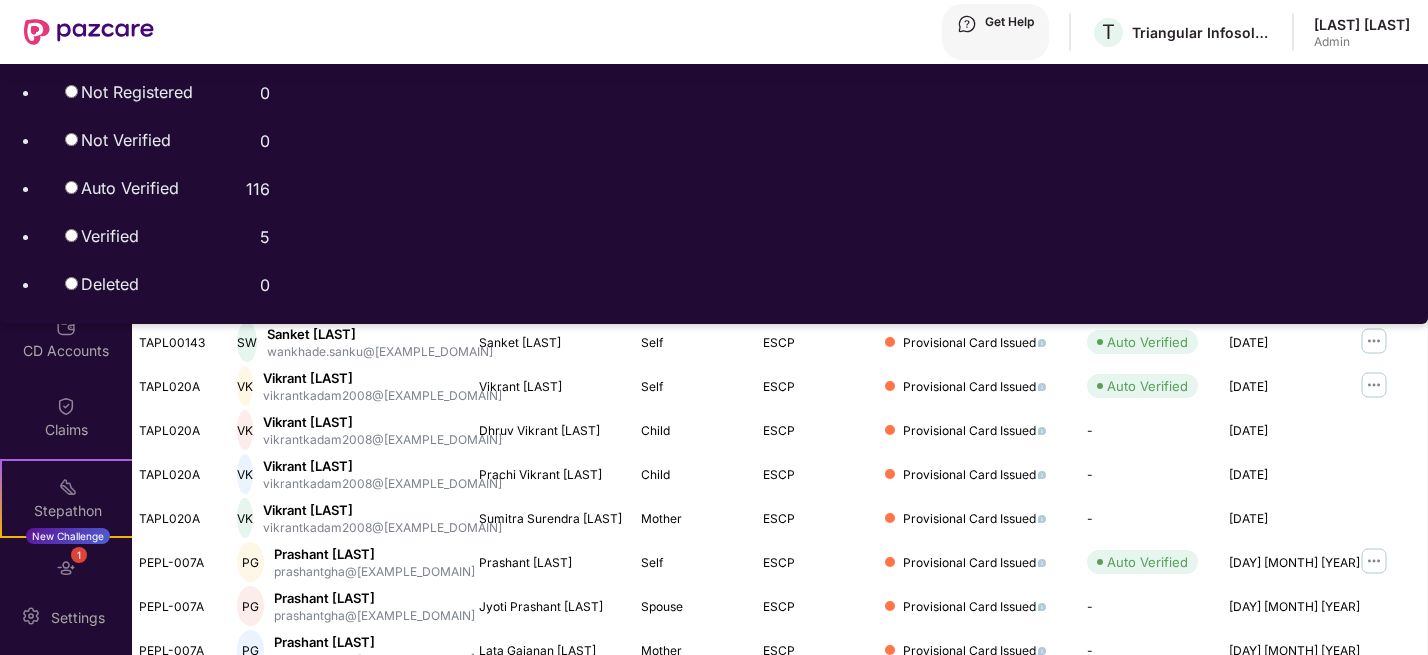 scroll, scrollTop: 574, scrollLeft: 0, axis: vertical 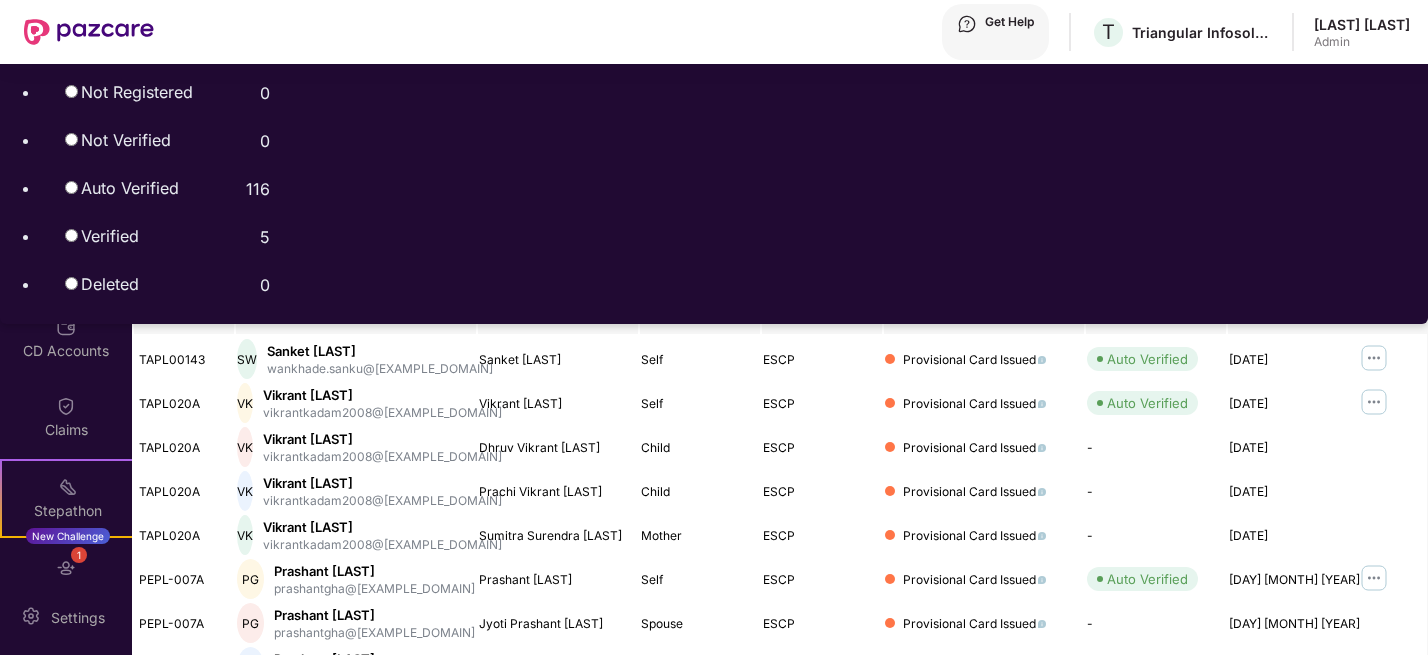 click on "12" at bounding box center (1321, 948) 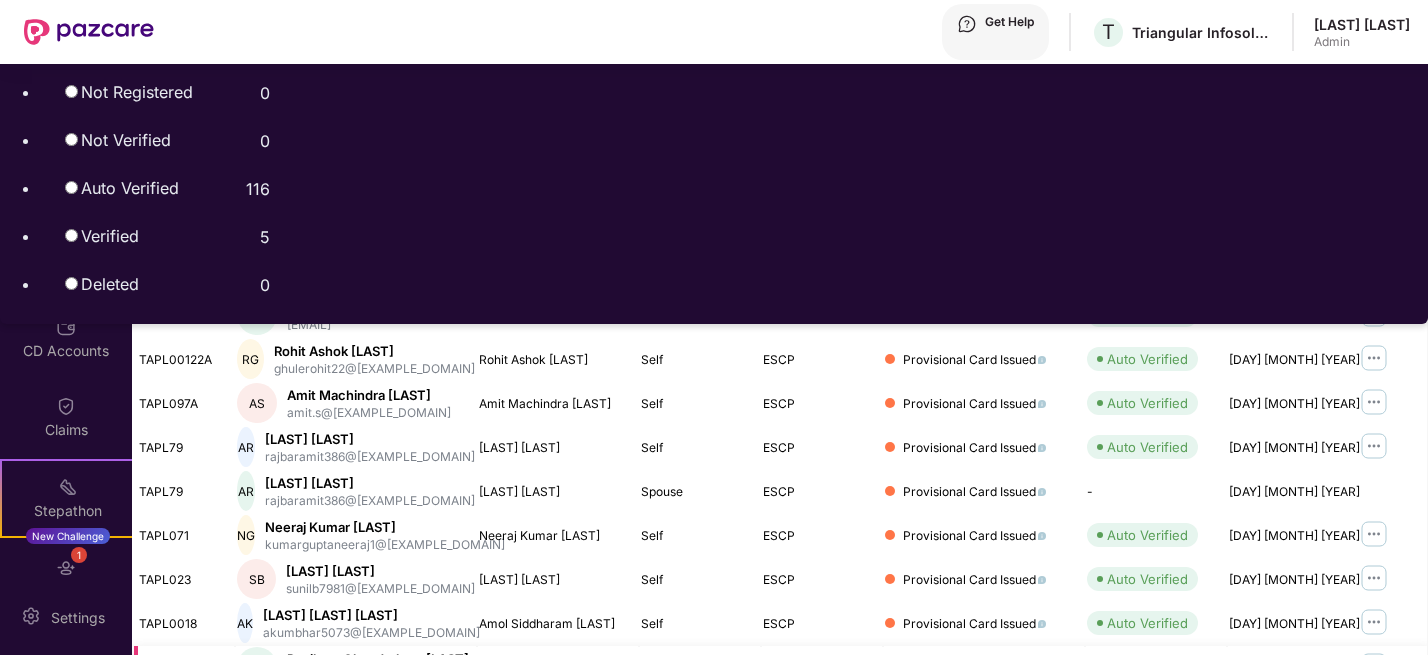 scroll, scrollTop: 624, scrollLeft: 0, axis: vertical 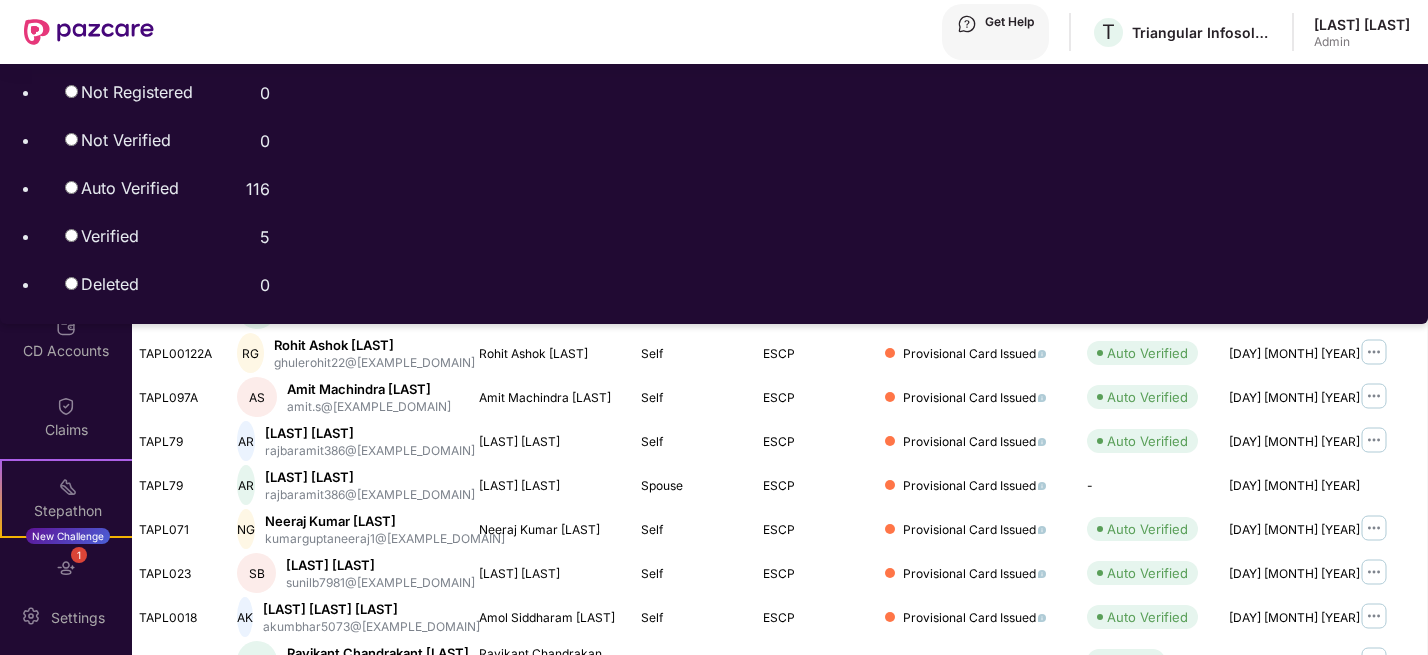 click on "13" at bounding box center [1322, 898] 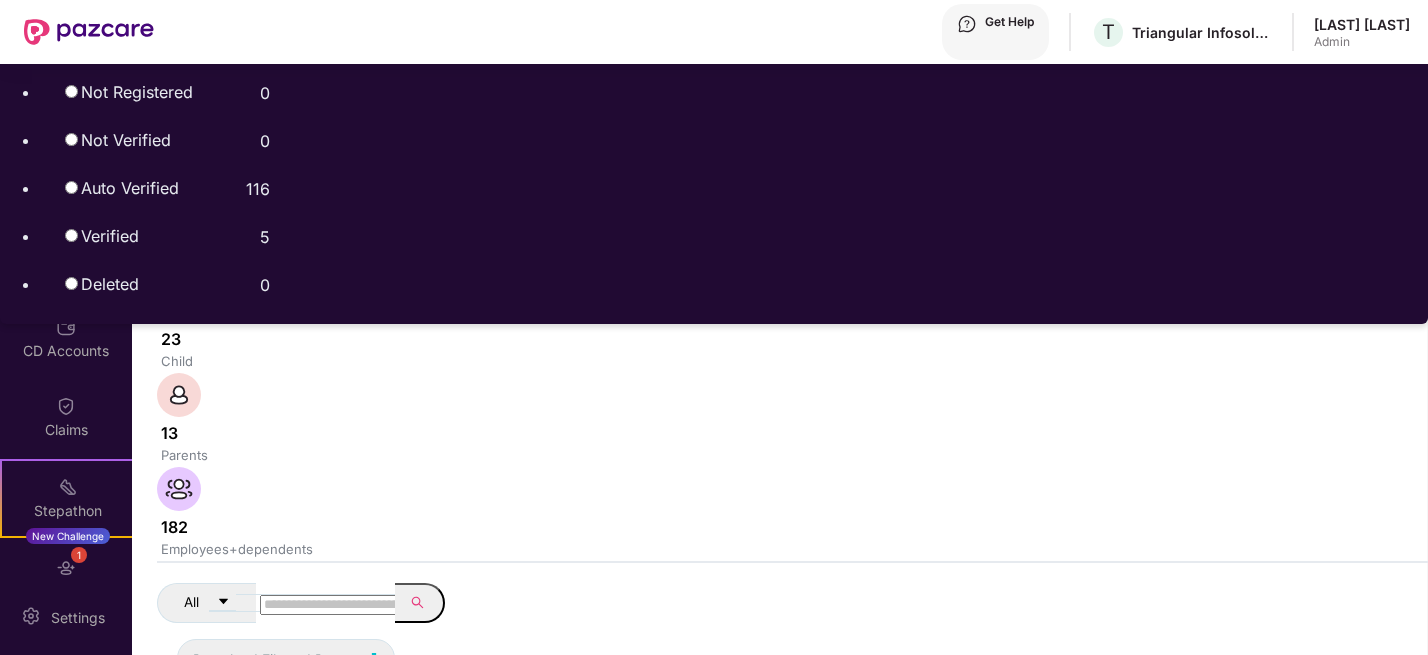 scroll, scrollTop: 0, scrollLeft: 0, axis: both 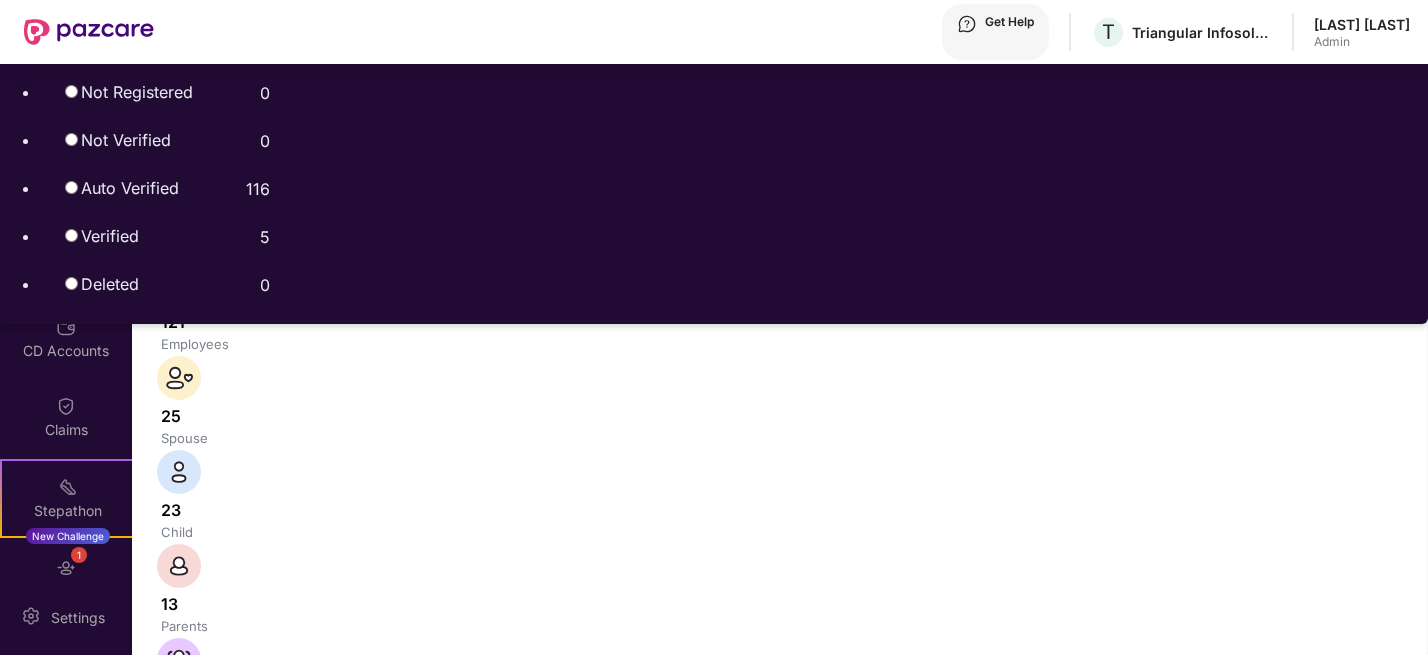 click on "Group Health Insurance" at bounding box center (380, 149) 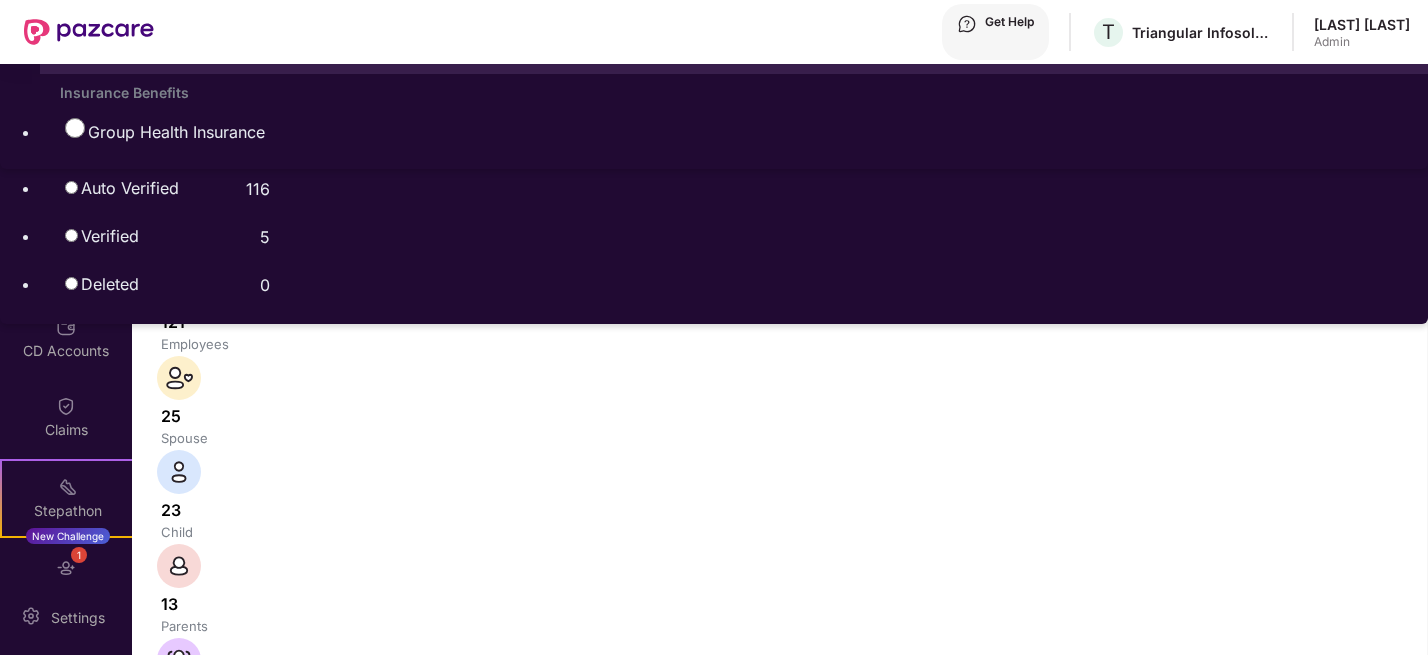click on "All Benefits" at bounding box center (116, 47) 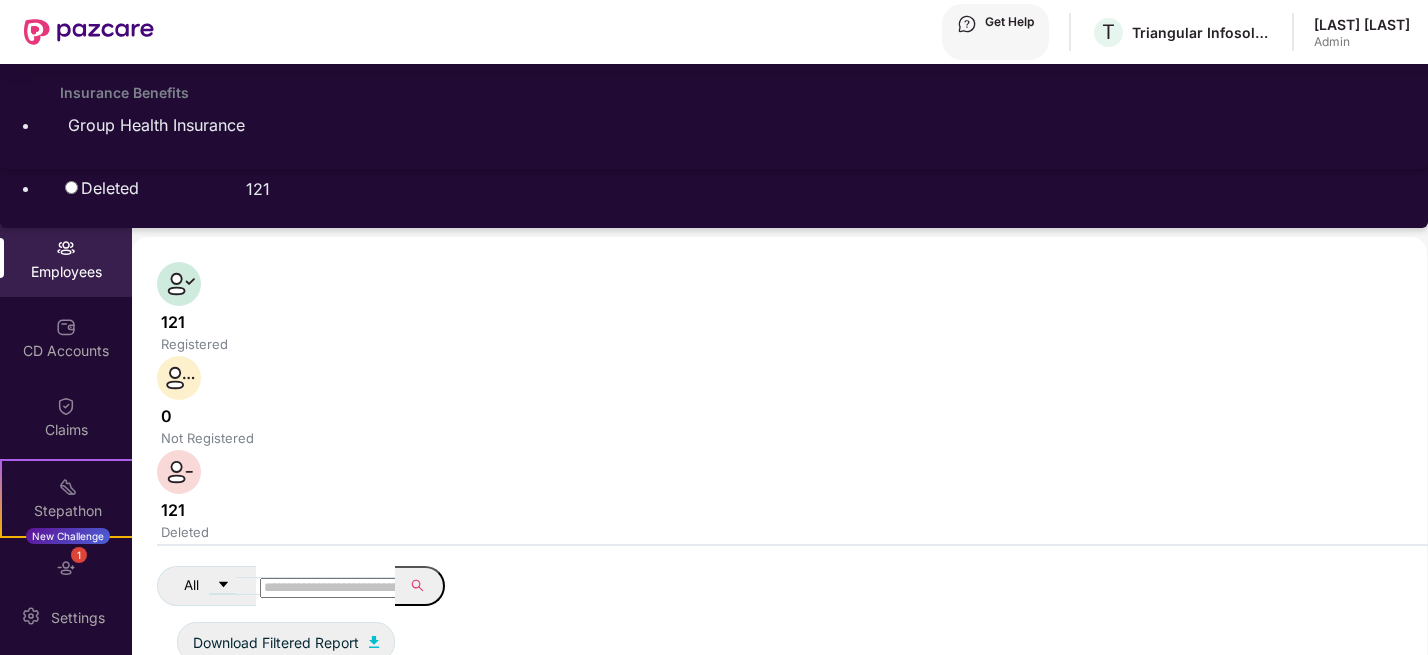 click at bounding box center (331, 588) 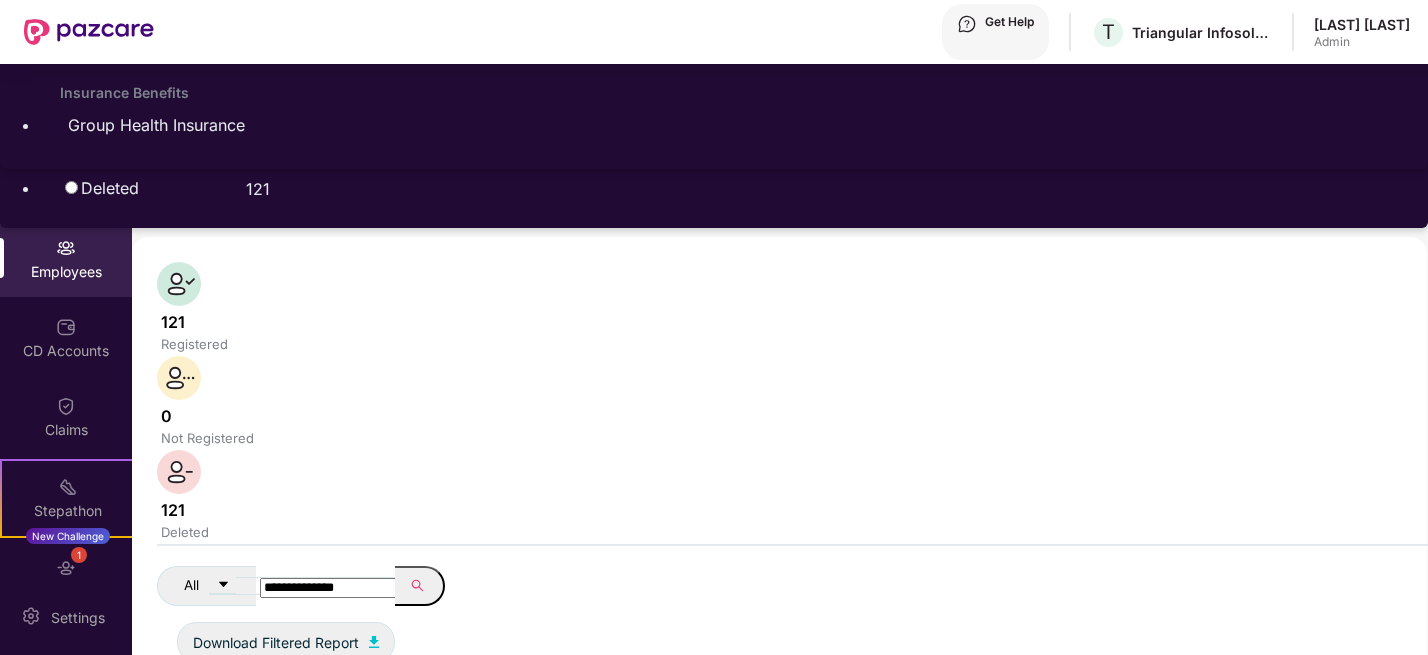 type on "**********" 